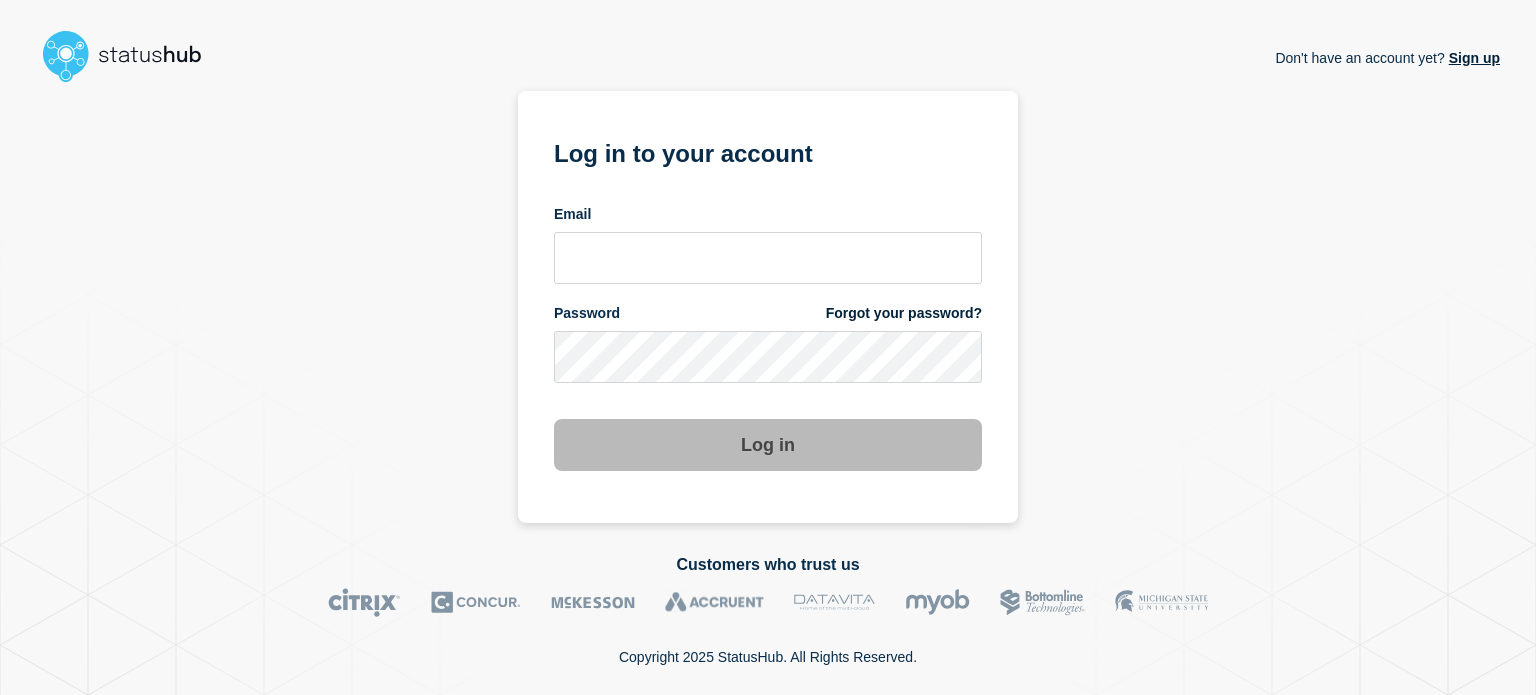 scroll, scrollTop: 0, scrollLeft: 0, axis: both 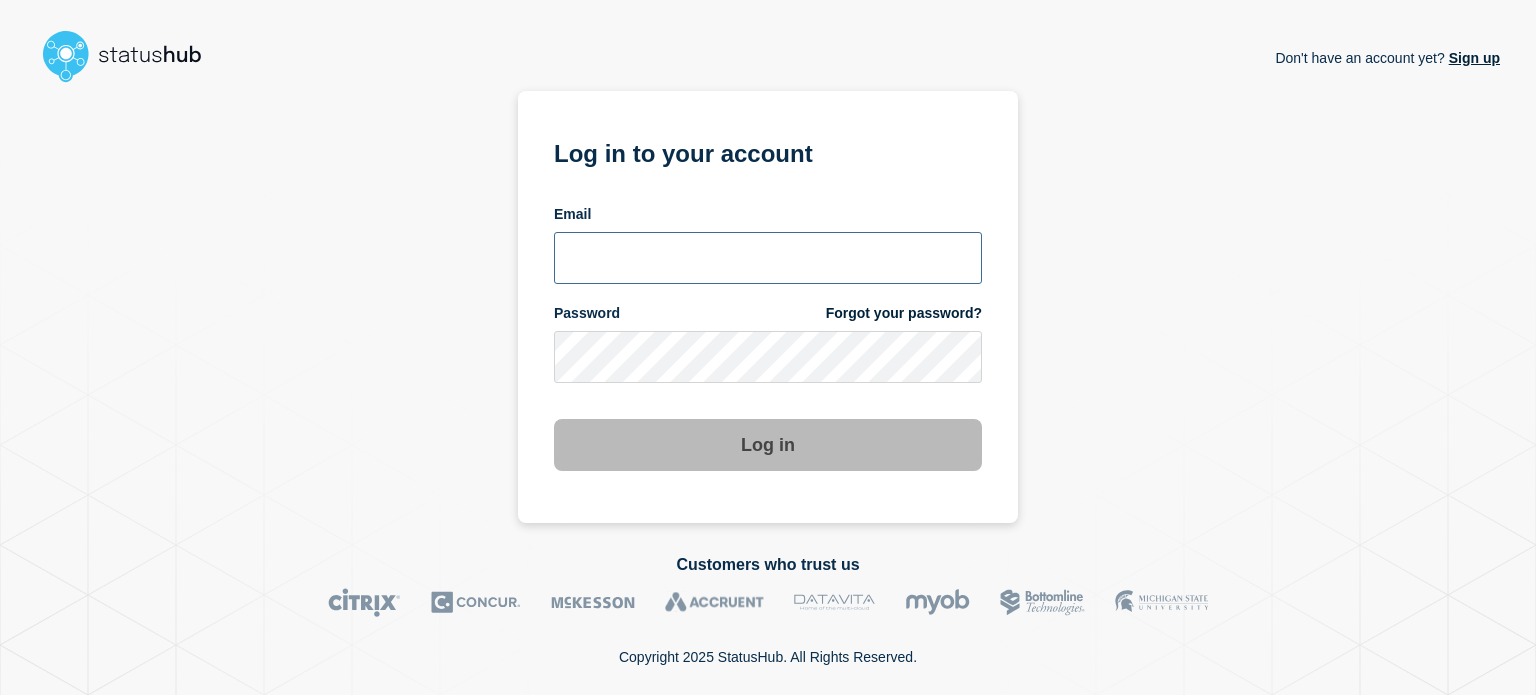 click at bounding box center (768, 258) 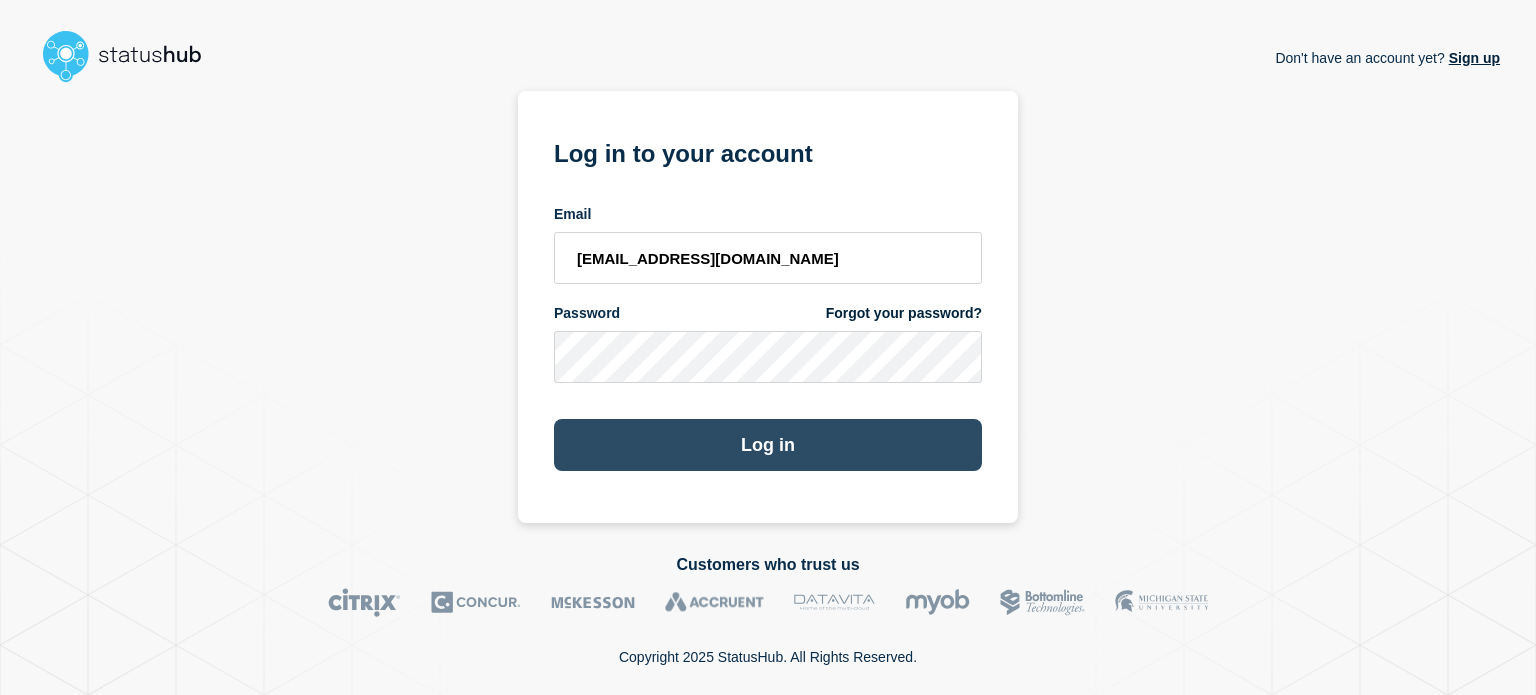 click on "Log in" at bounding box center [768, 445] 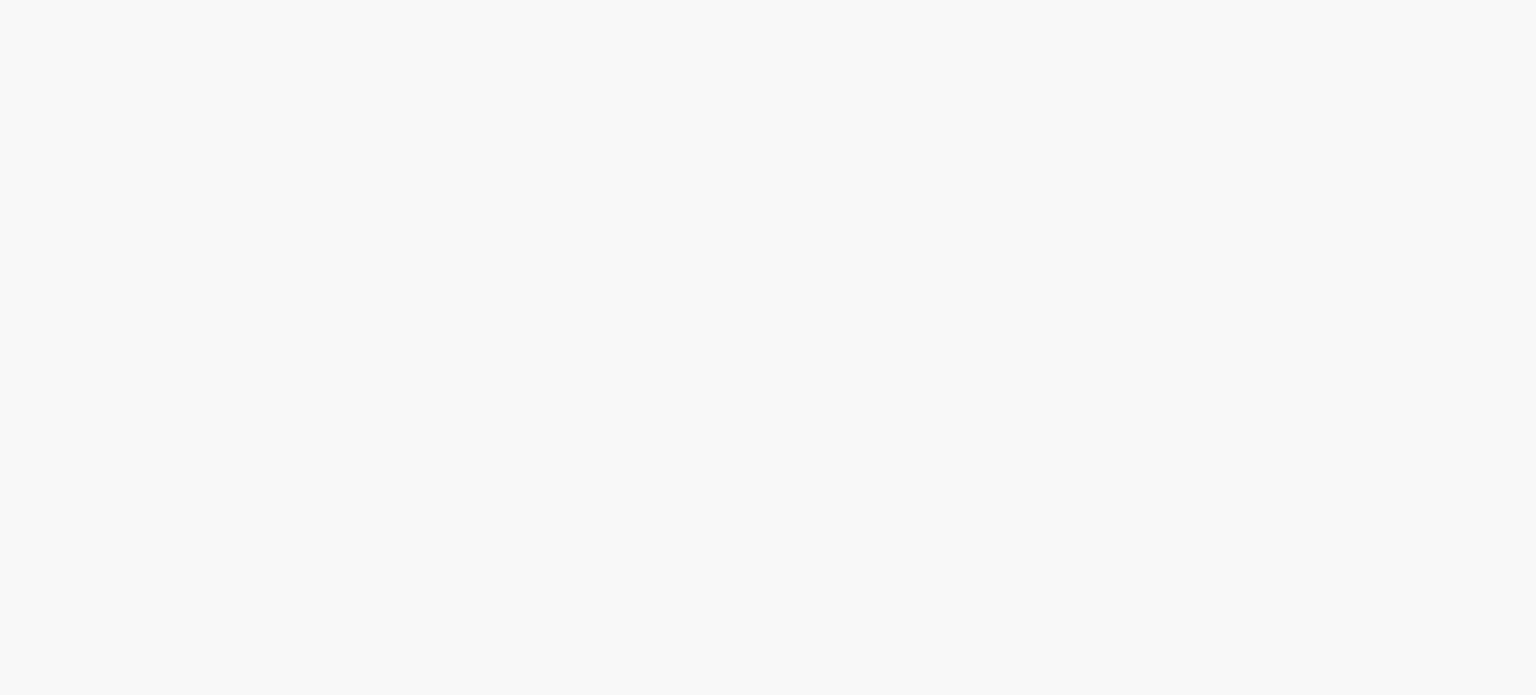scroll, scrollTop: 0, scrollLeft: 0, axis: both 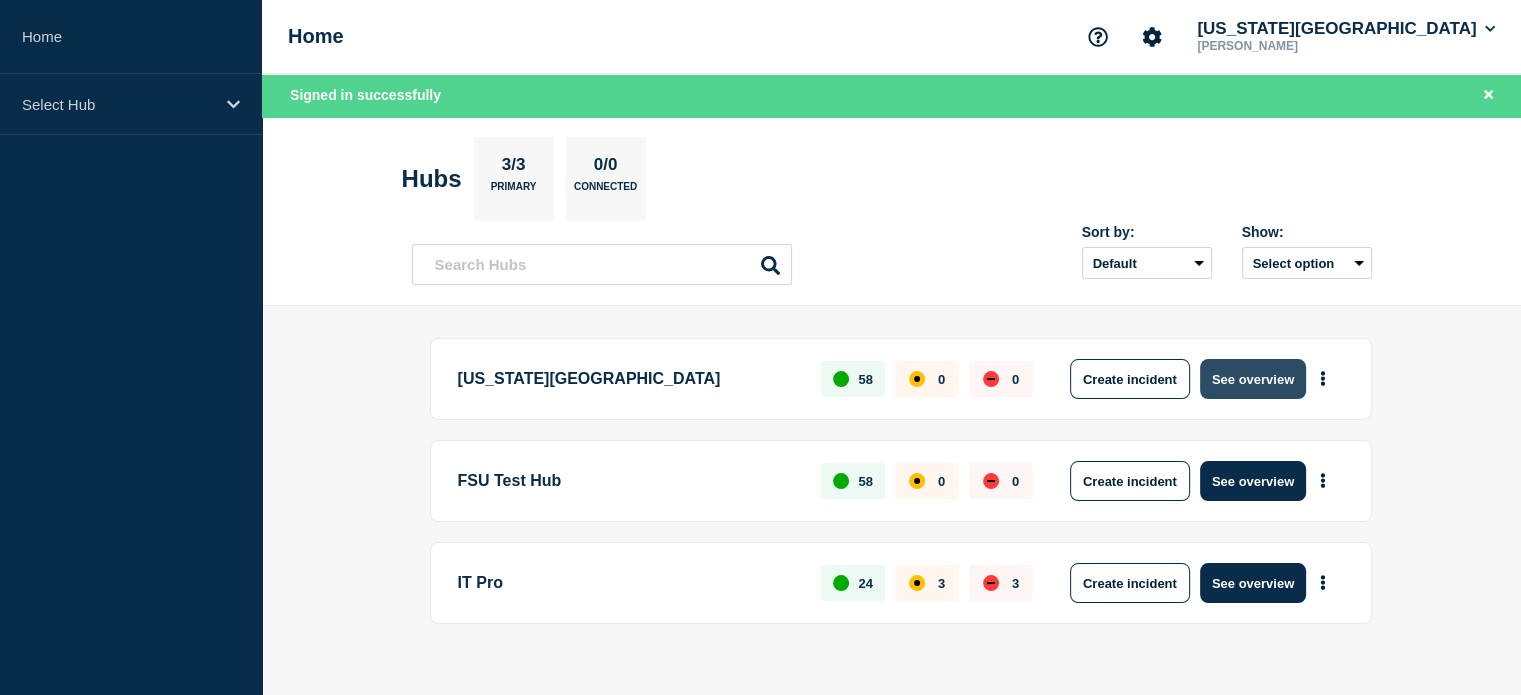 click on "See overview" at bounding box center (1253, 379) 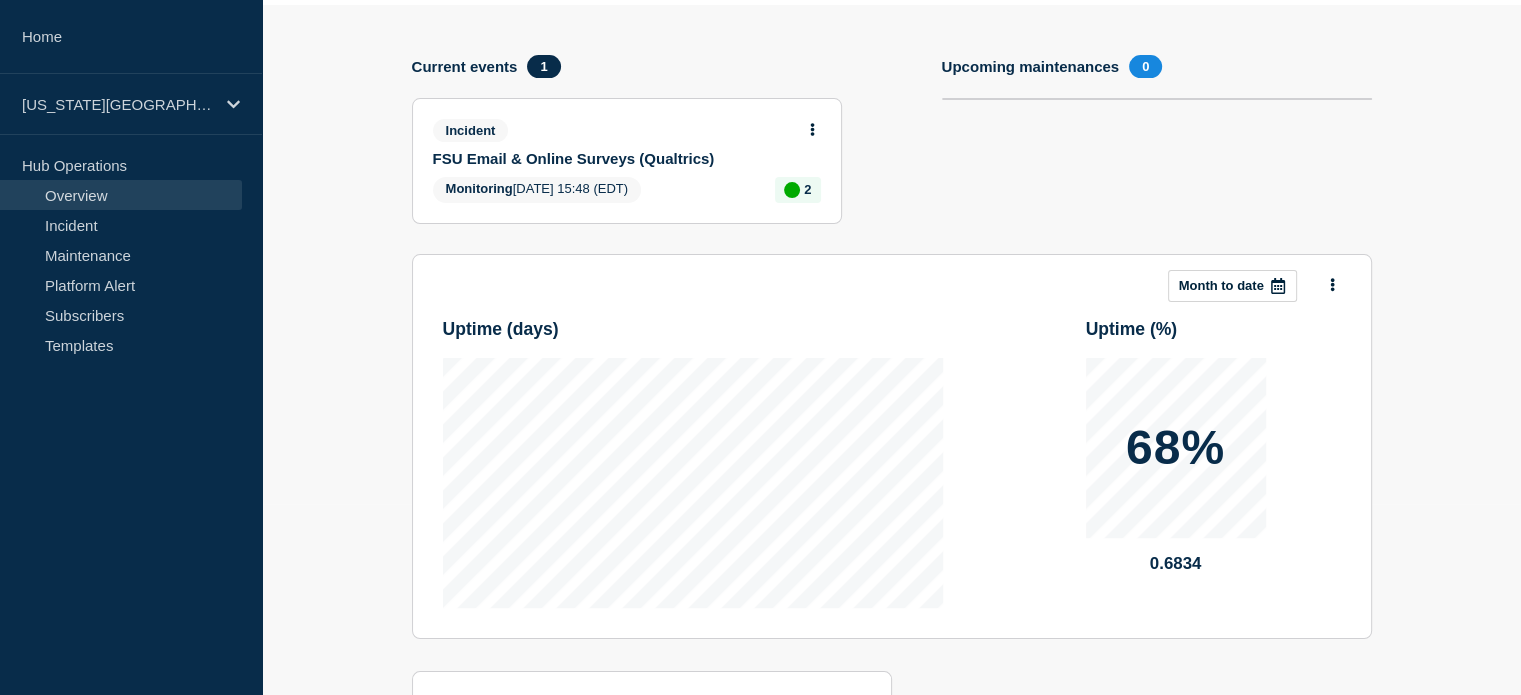 scroll, scrollTop: 0, scrollLeft: 0, axis: both 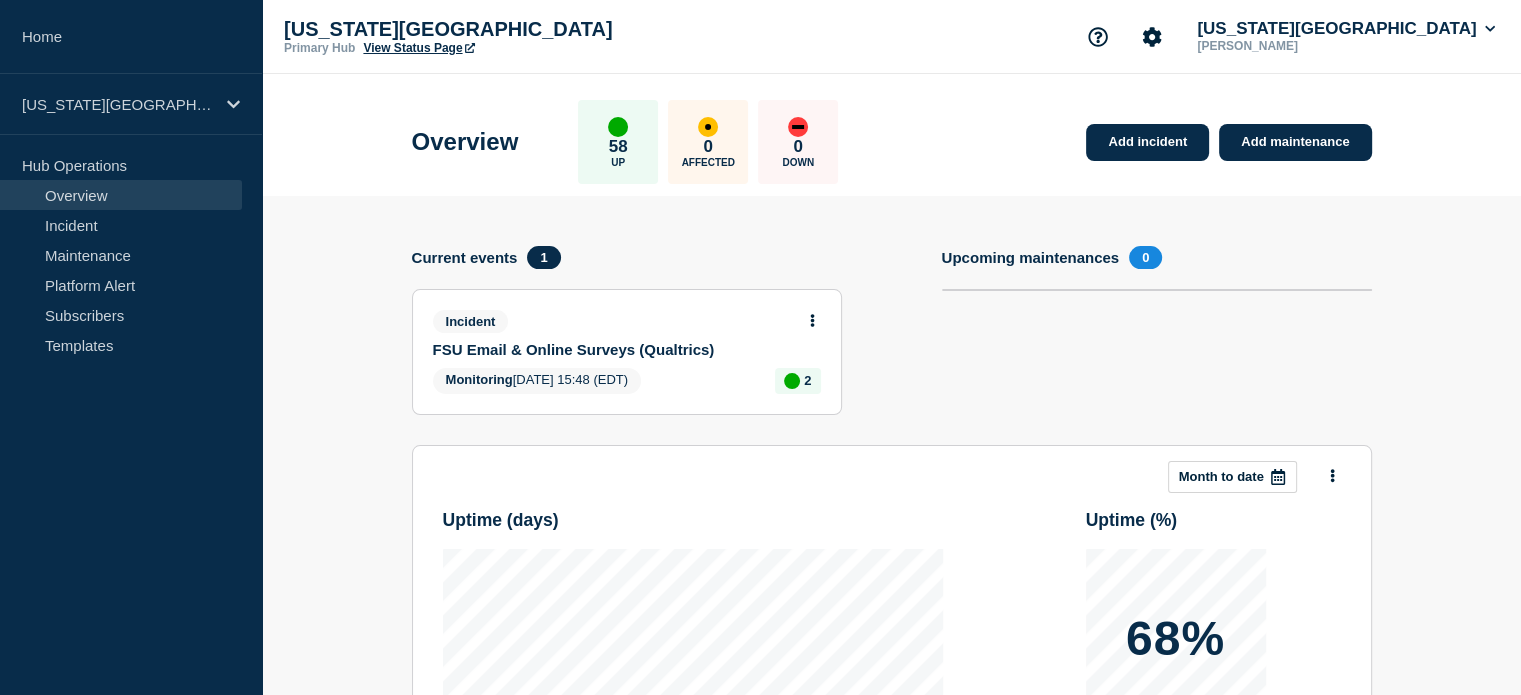click on "View Status Page" at bounding box center [418, 48] 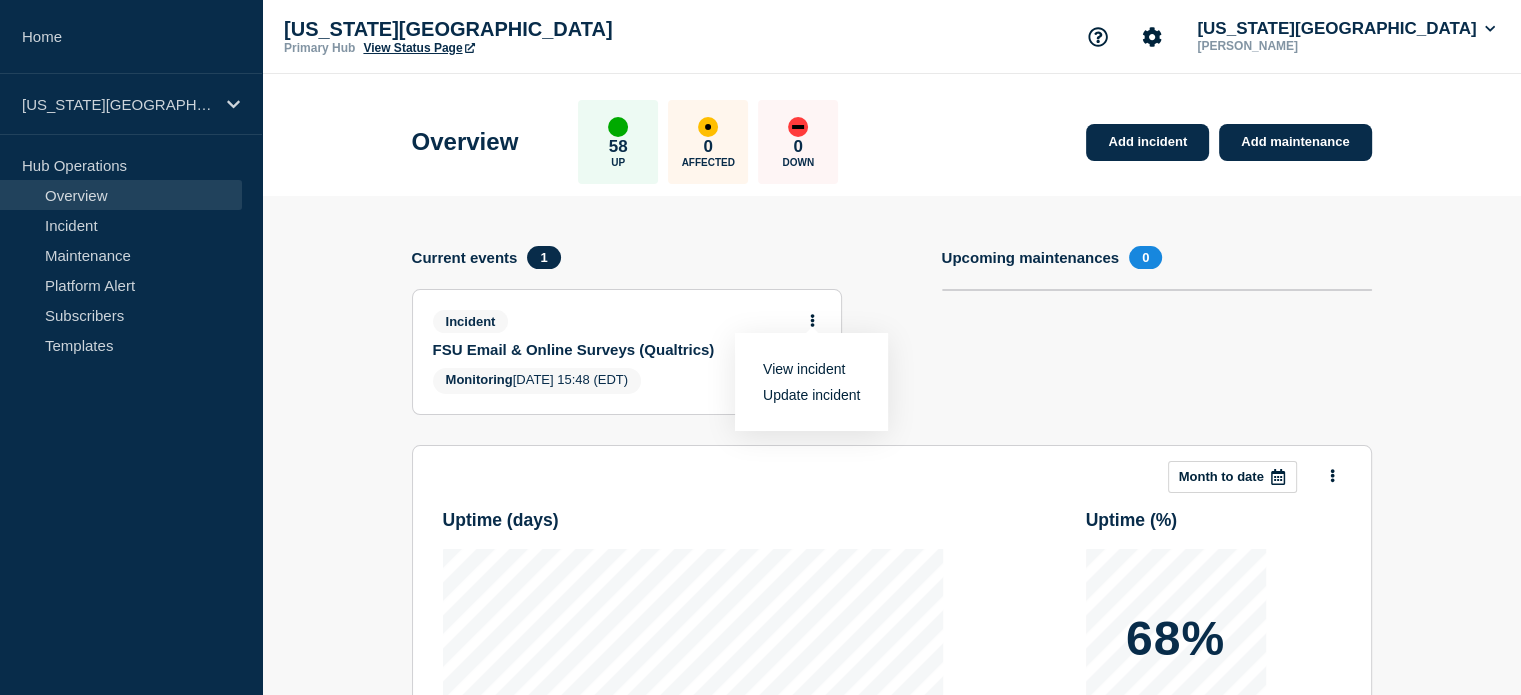 click on "Update incident" at bounding box center [811, 395] 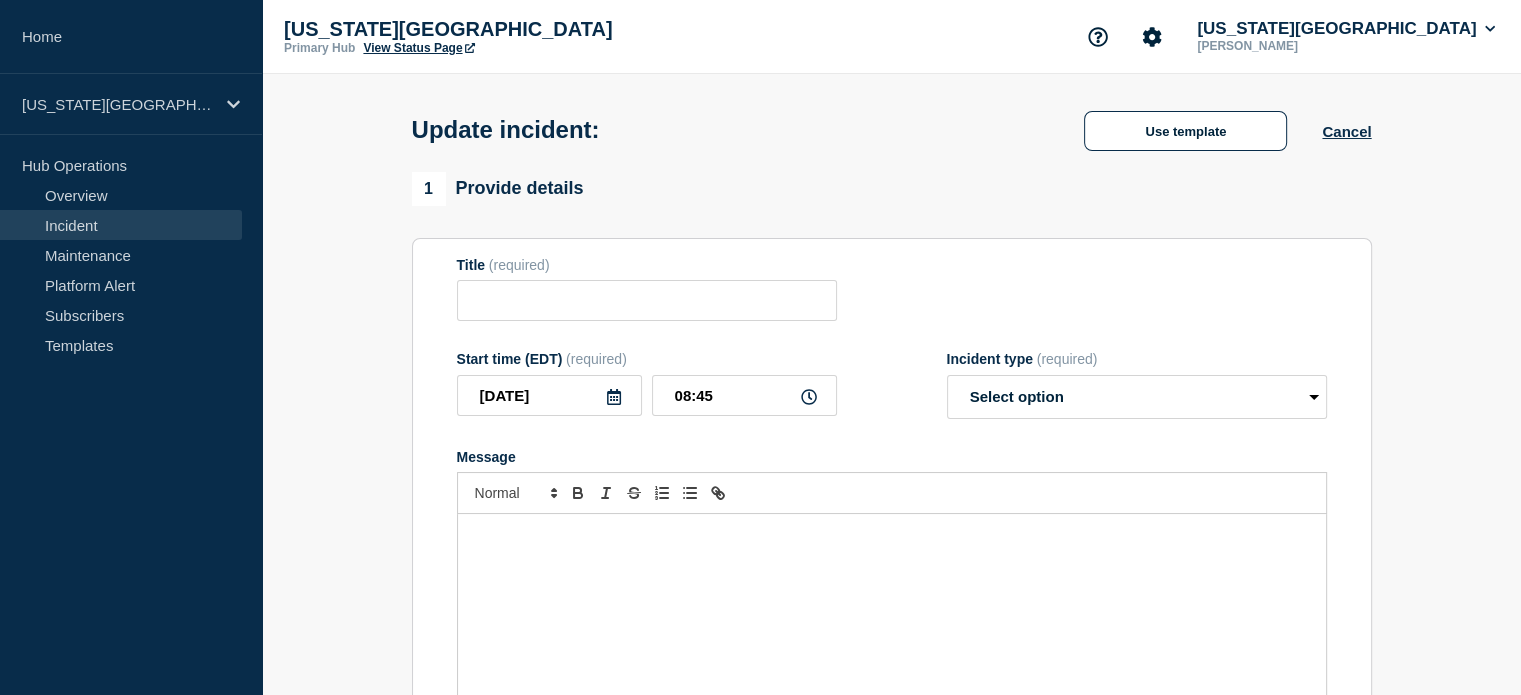 type on "FSU Email & Online Surveys (Qualtrics)" 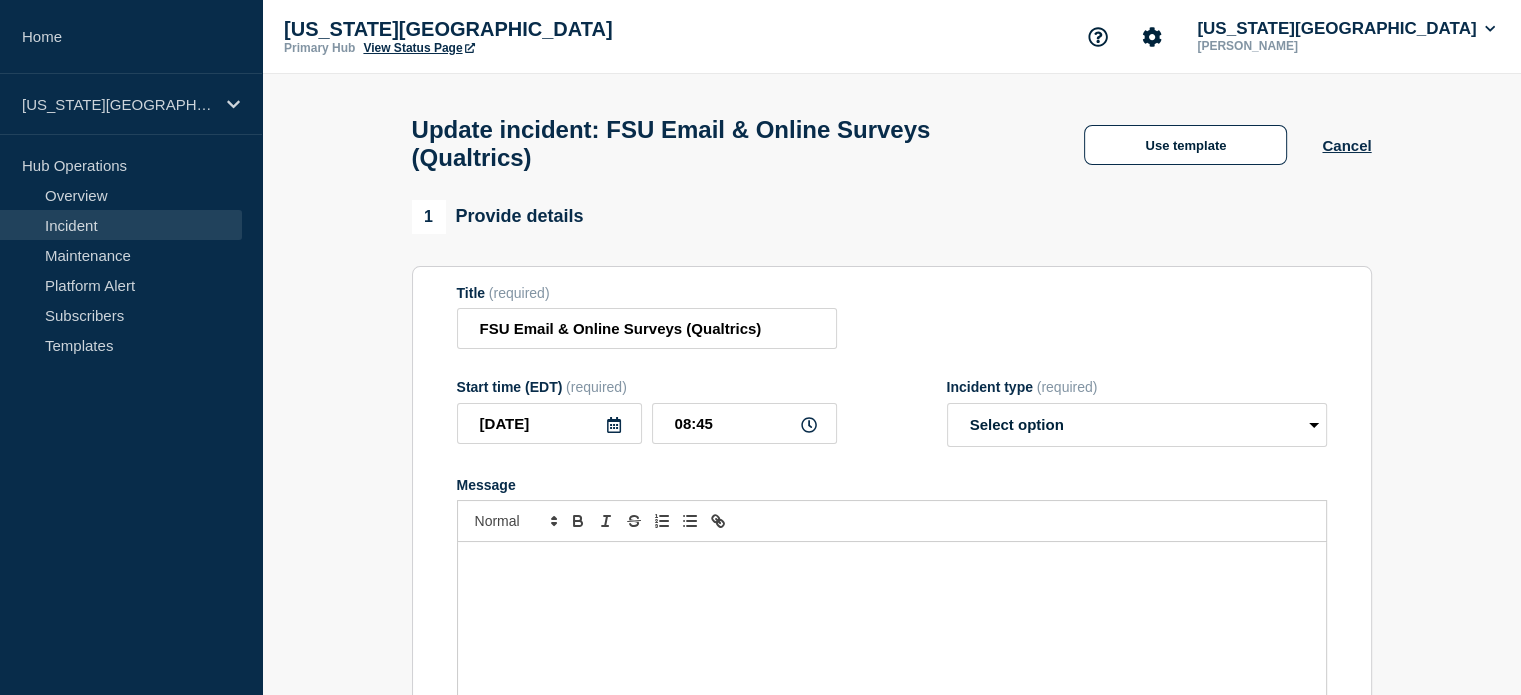 scroll, scrollTop: 150, scrollLeft: 0, axis: vertical 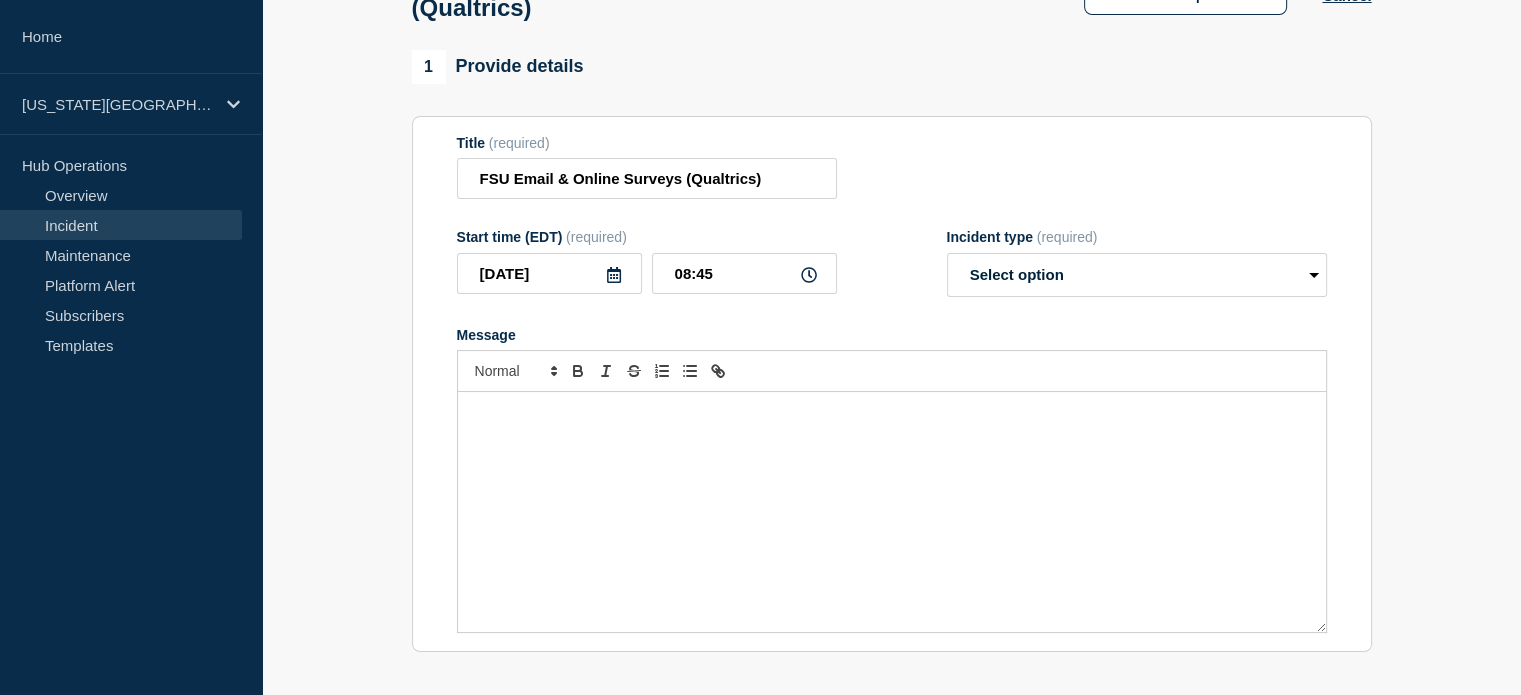 click at bounding box center (892, 512) 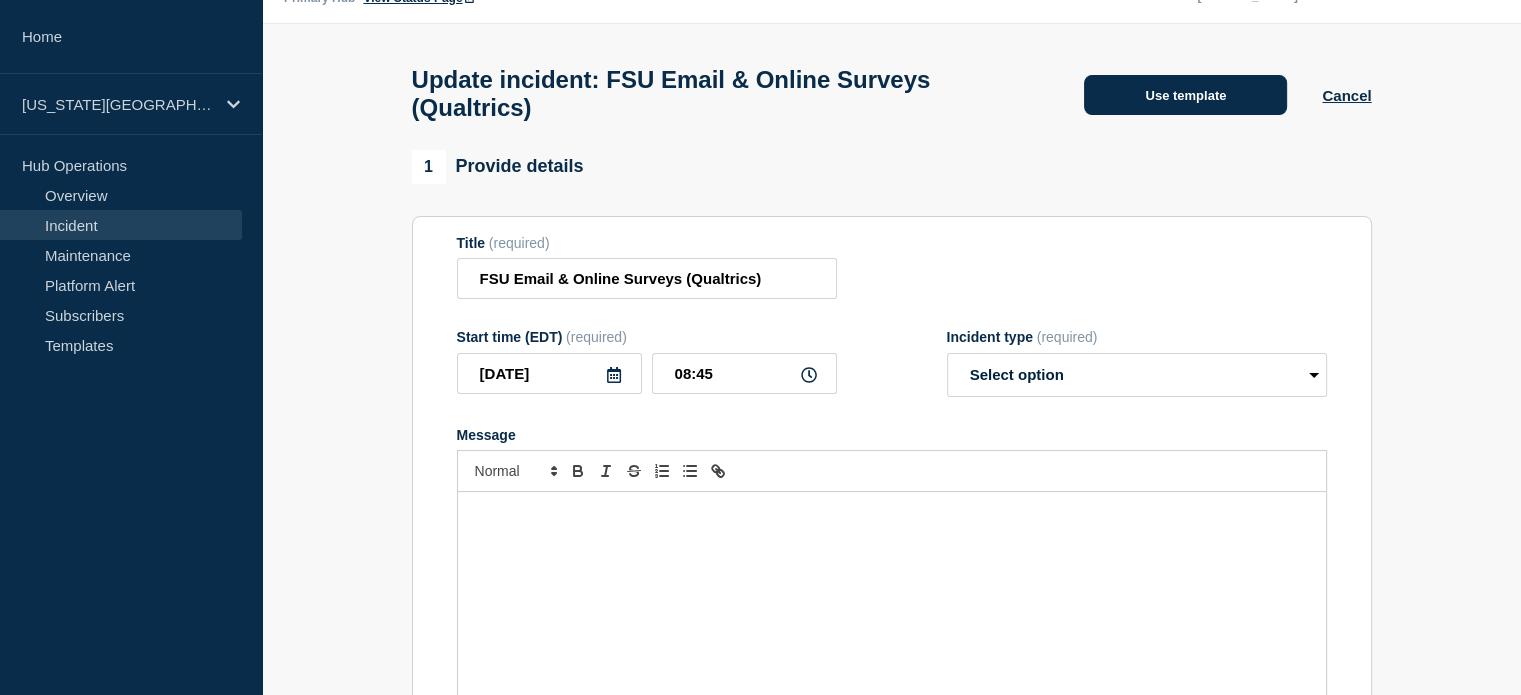 click on "Use template" at bounding box center [1185, 95] 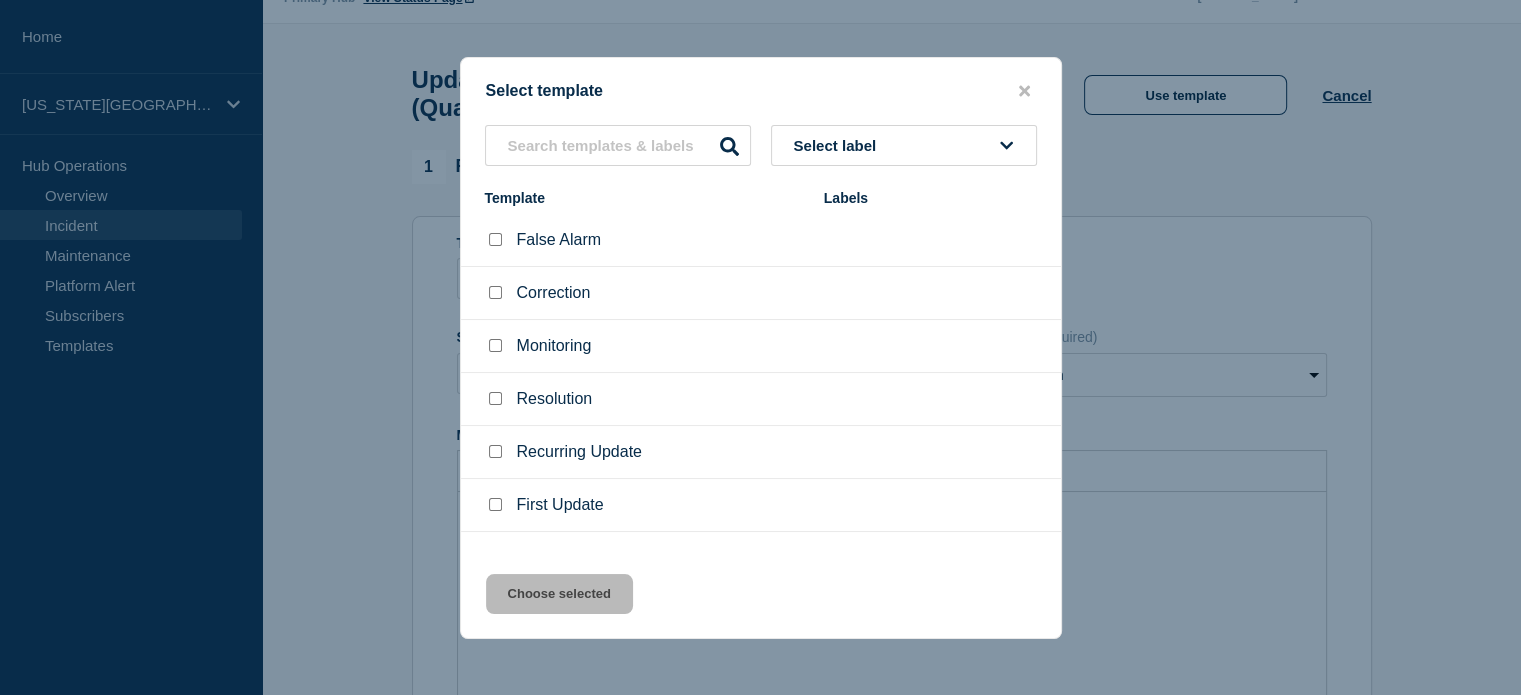 click at bounding box center (495, 398) 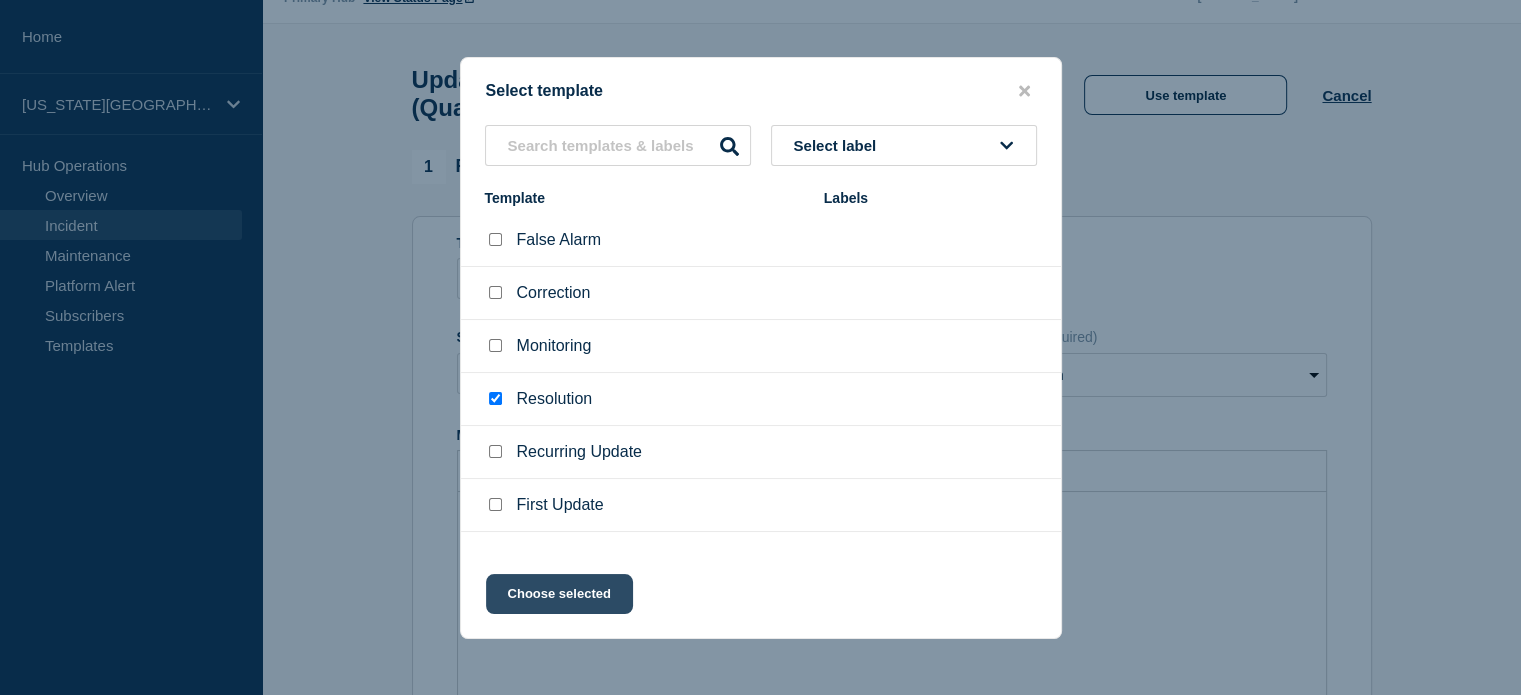 click on "Choose selected" 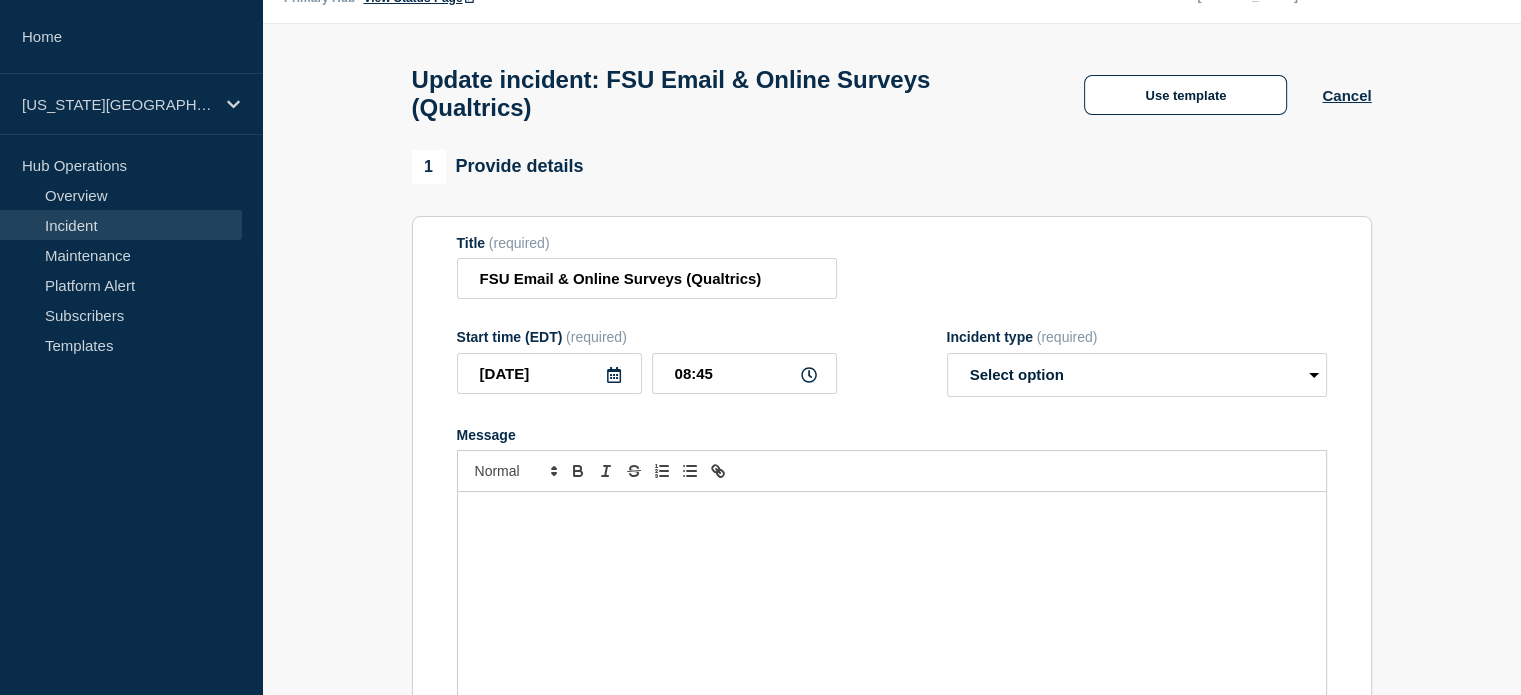 select on "resolved" 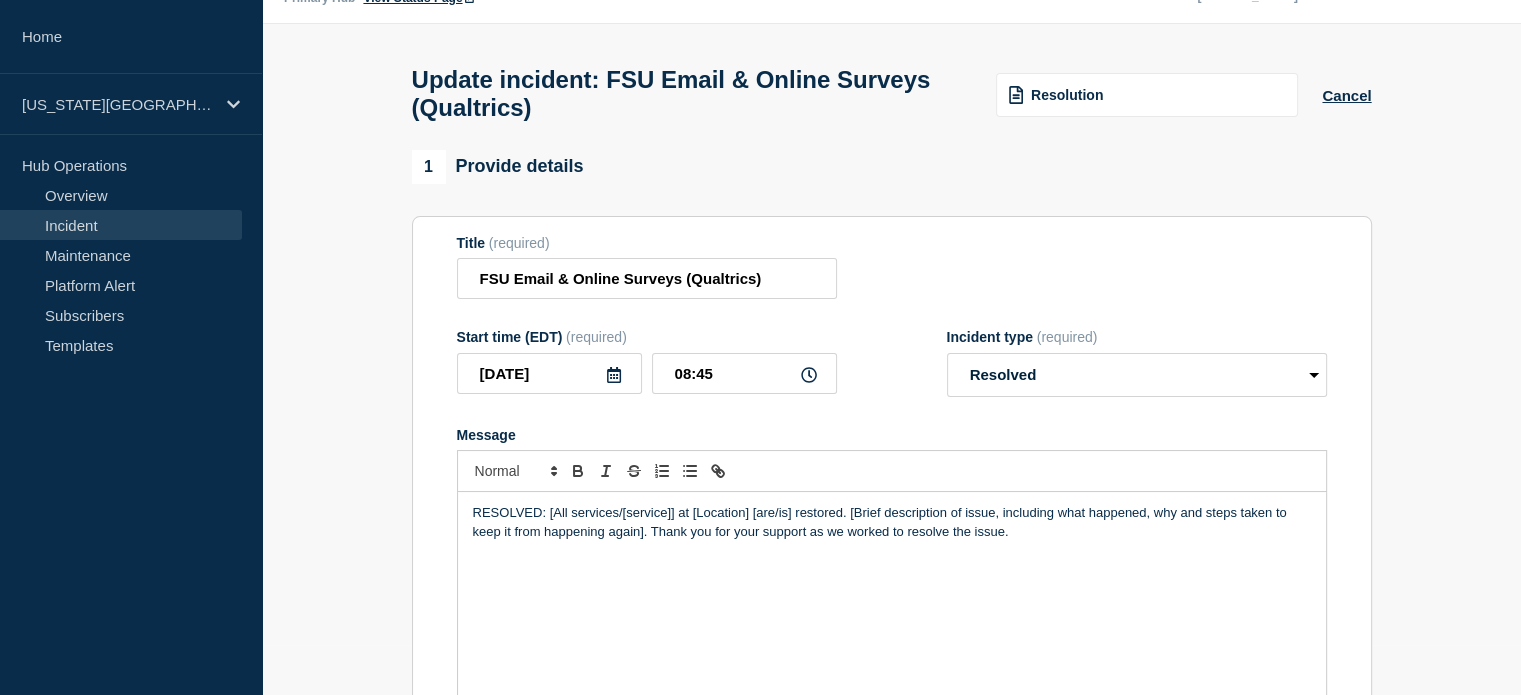 scroll, scrollTop: 200, scrollLeft: 0, axis: vertical 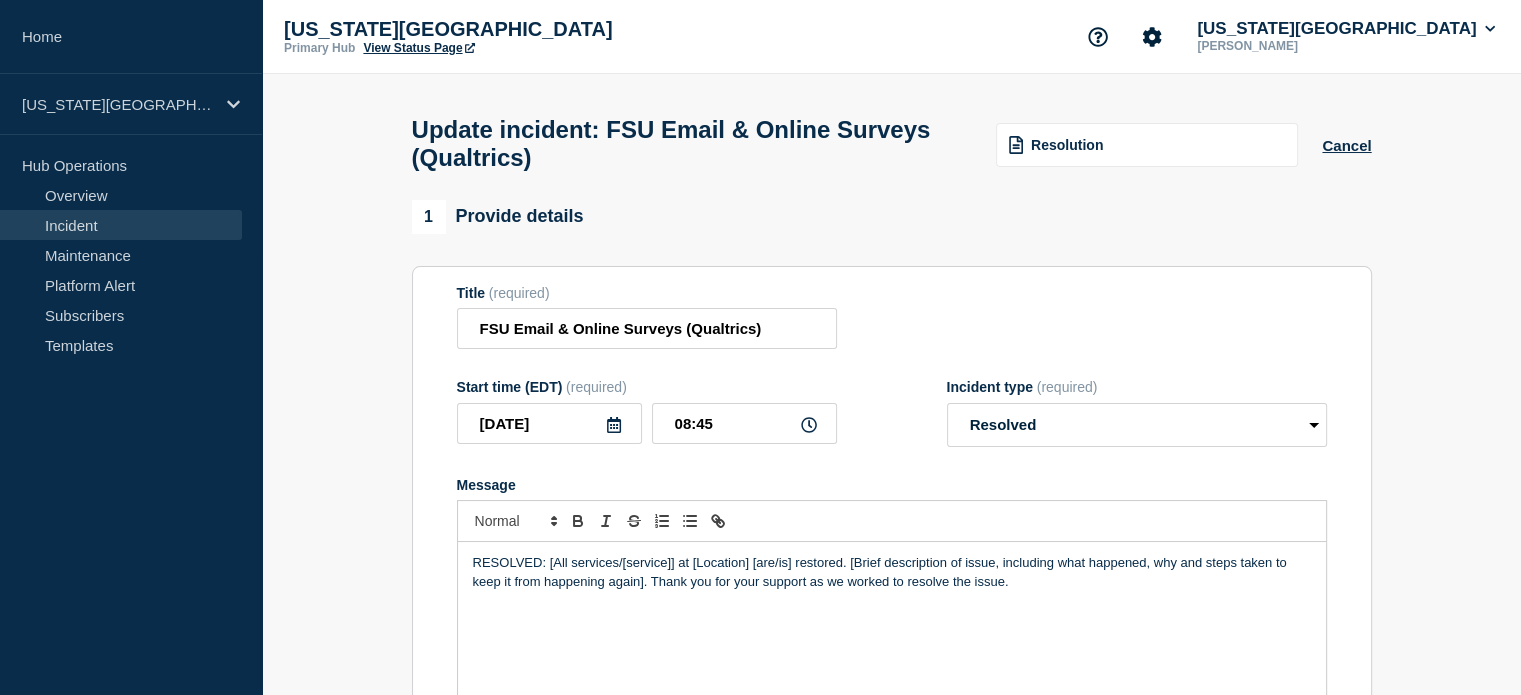click on "View Status Page" at bounding box center (418, 48) 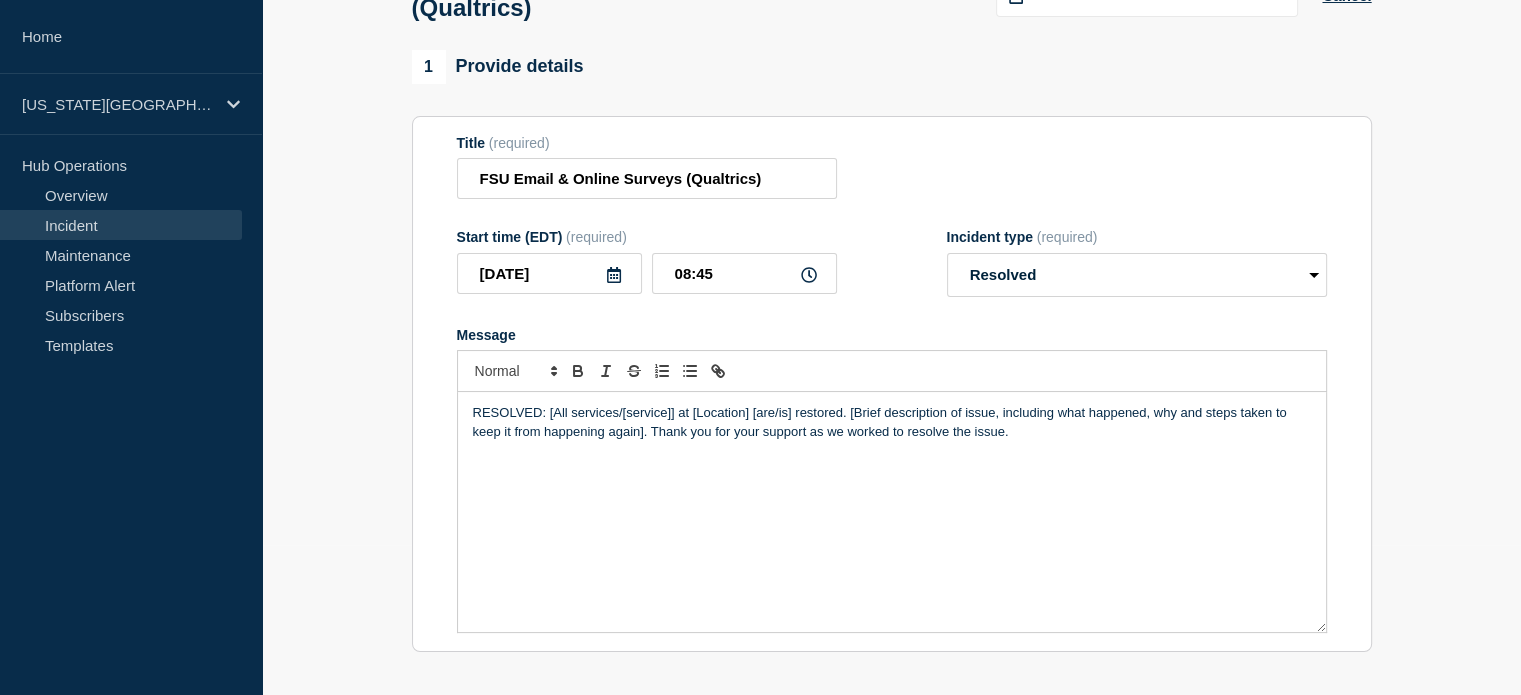 scroll, scrollTop: 224, scrollLeft: 0, axis: vertical 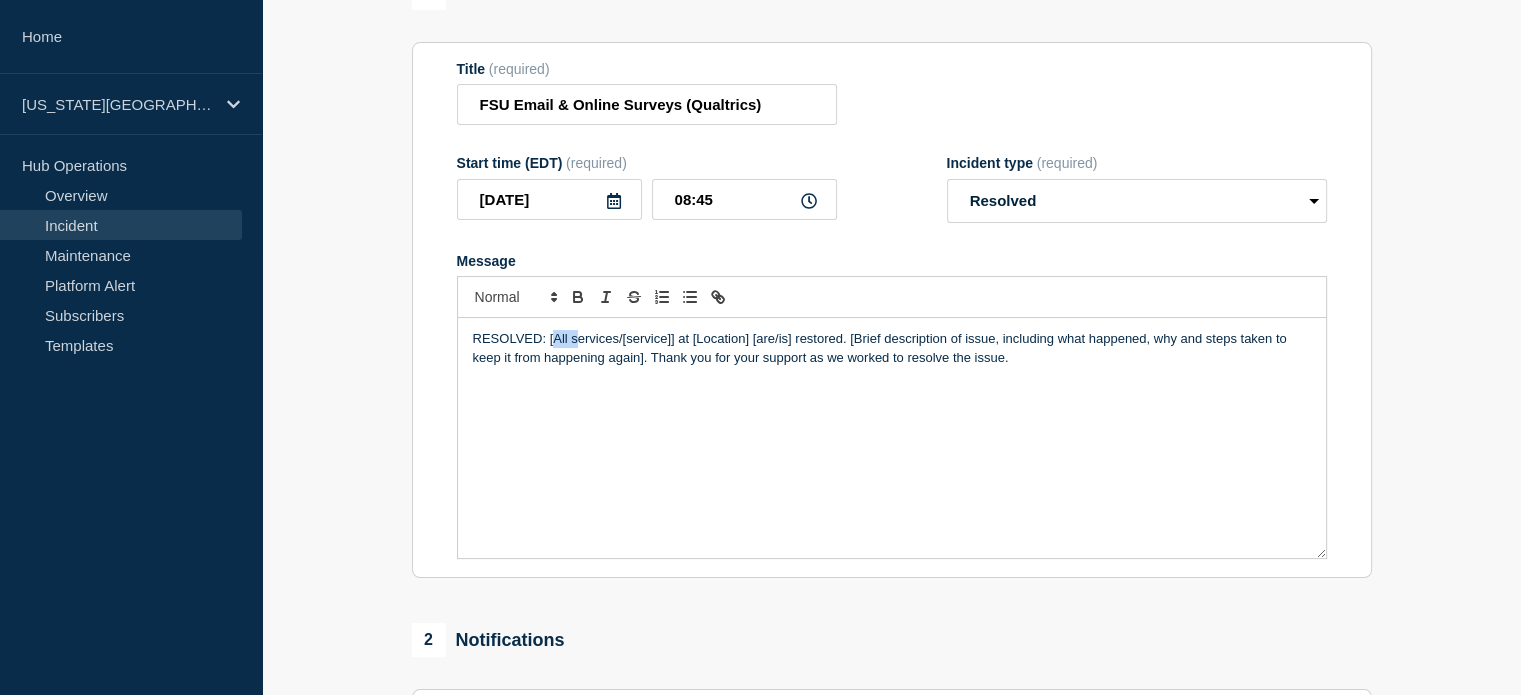 drag, startPoint x: 552, startPoint y: 351, endPoint x: 580, endPoint y: 355, distance: 28.284271 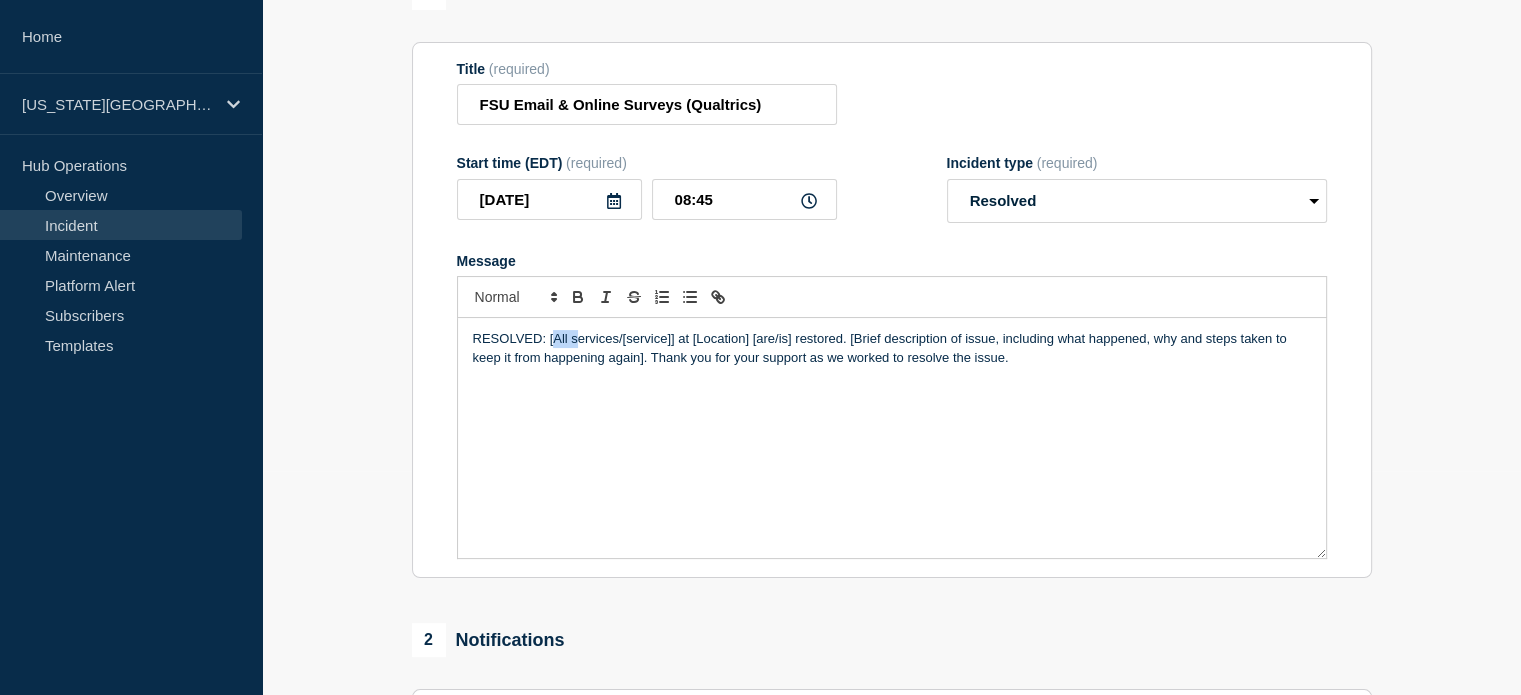 click on "RESOLVED: [All services/[service]] at [Location] [are/is] restored. [Brief description of issue, including what happened, why and steps taken to keep it from happening again]. Thank you for your support as we worked to resolve the issue." at bounding box center (892, 348) 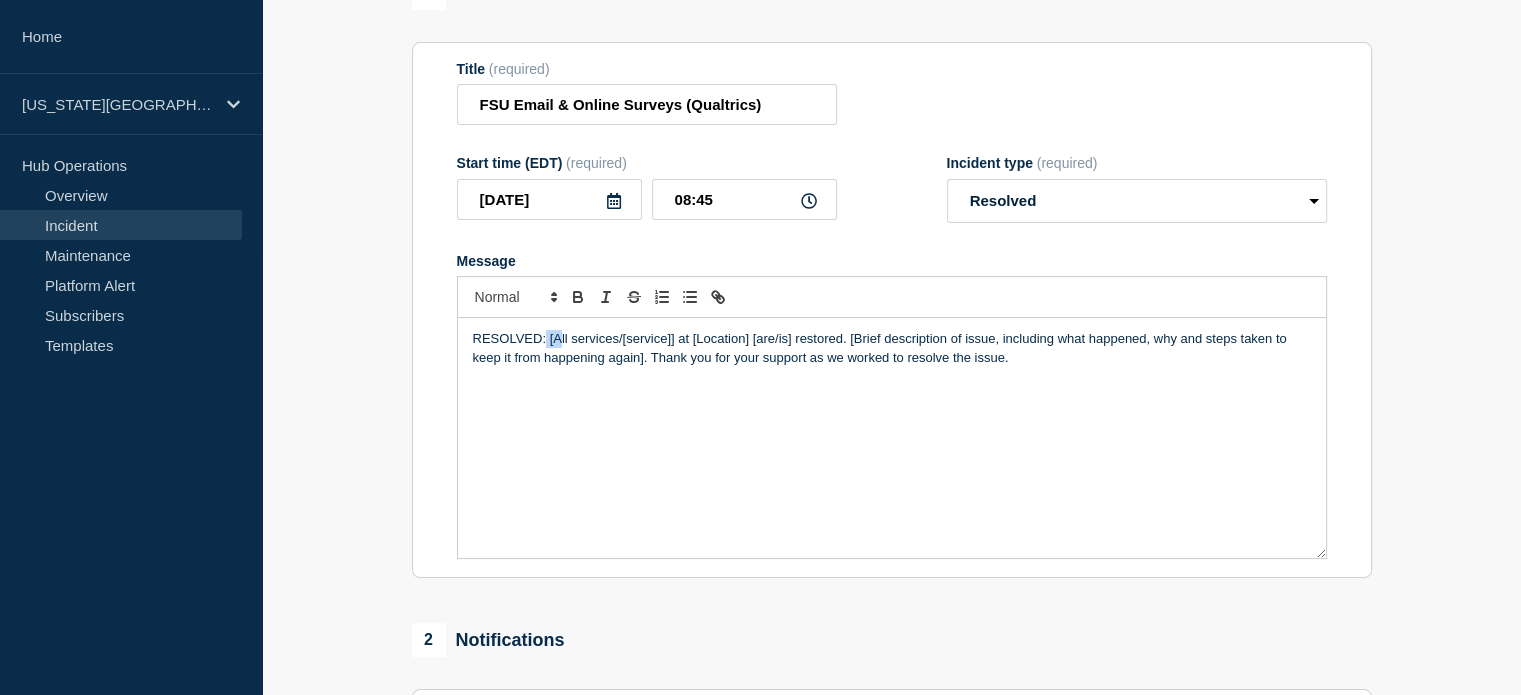 drag, startPoint x: 546, startPoint y: 347, endPoint x: 559, endPoint y: 351, distance: 13.601471 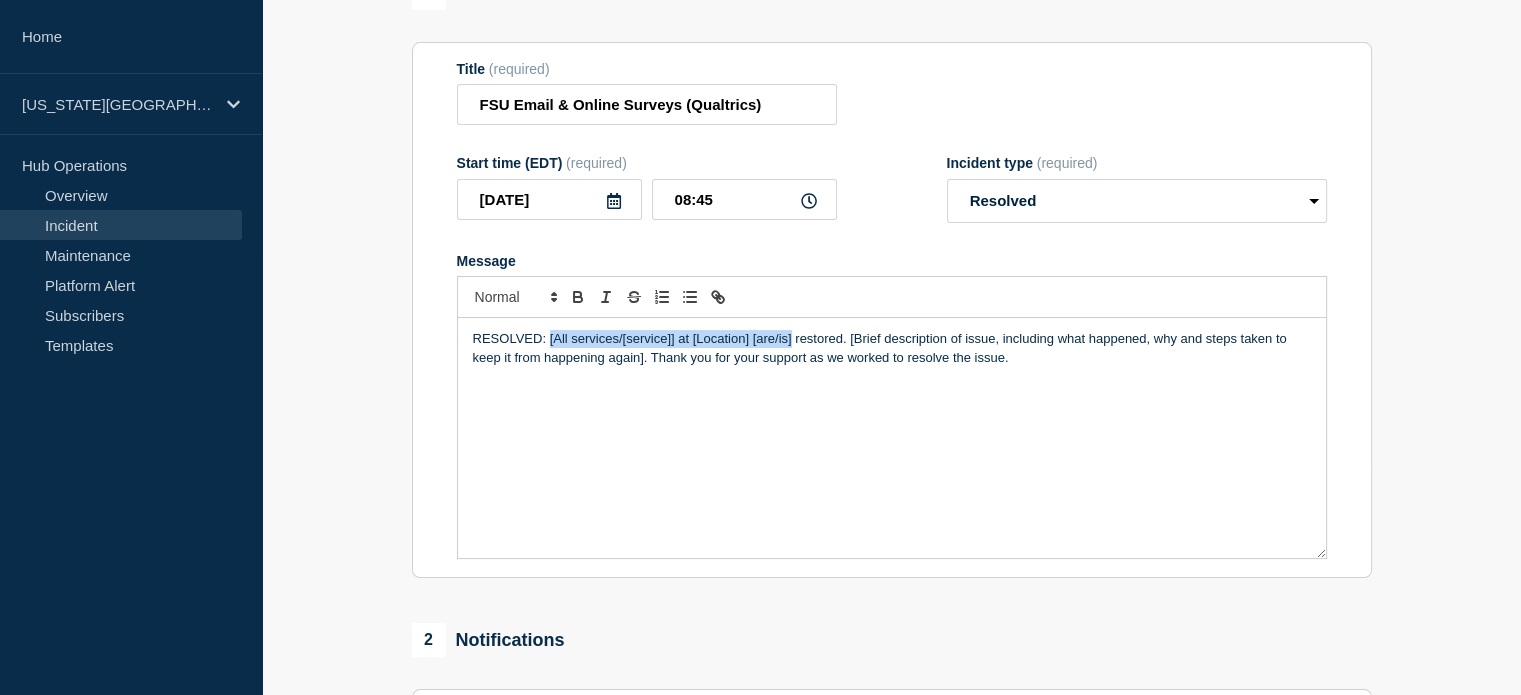drag, startPoint x: 549, startPoint y: 349, endPoint x: 790, endPoint y: 343, distance: 241.07468 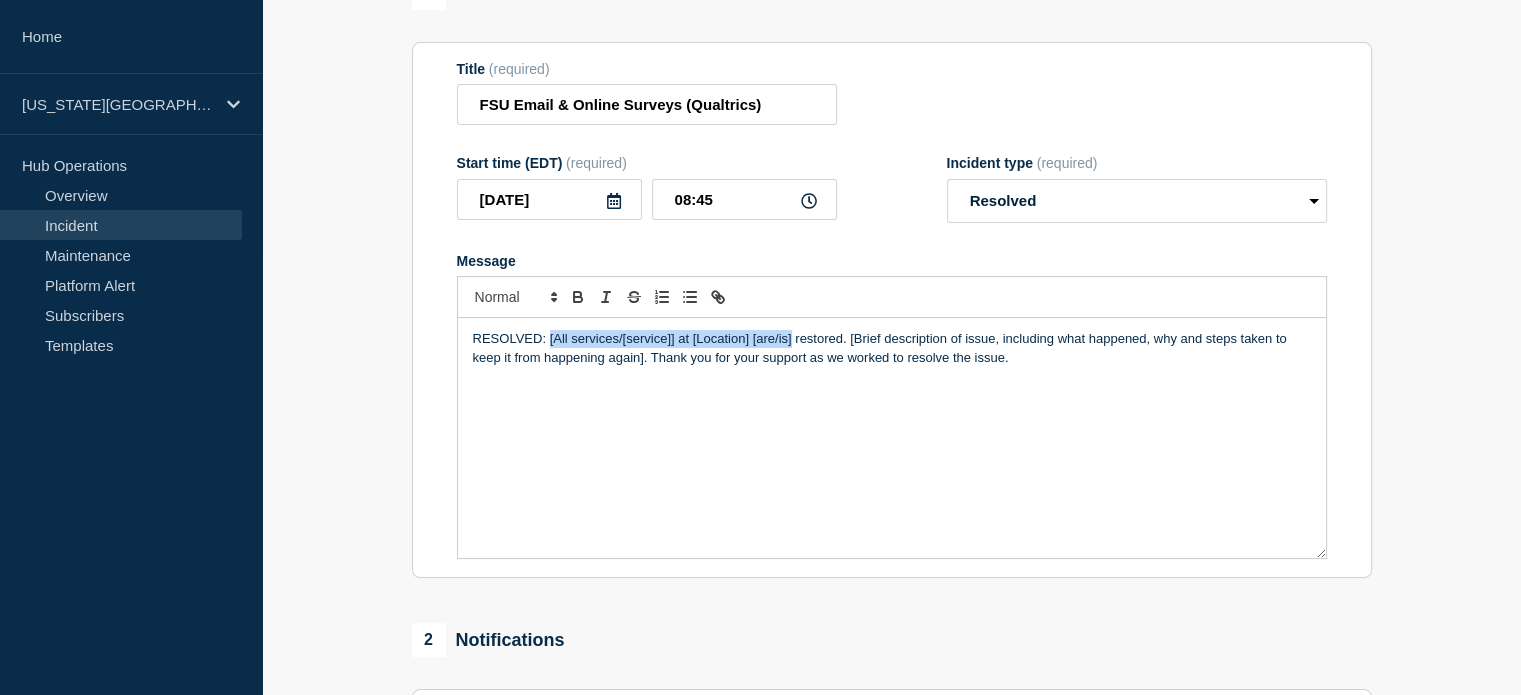 click on "RESOLVED: [All services/[service]] at [Location] [are/is] restored. [Brief description of issue, including what happened, why and steps taken to keep it from happening again]. Thank you for your support as we worked to resolve the issue." at bounding box center (892, 348) 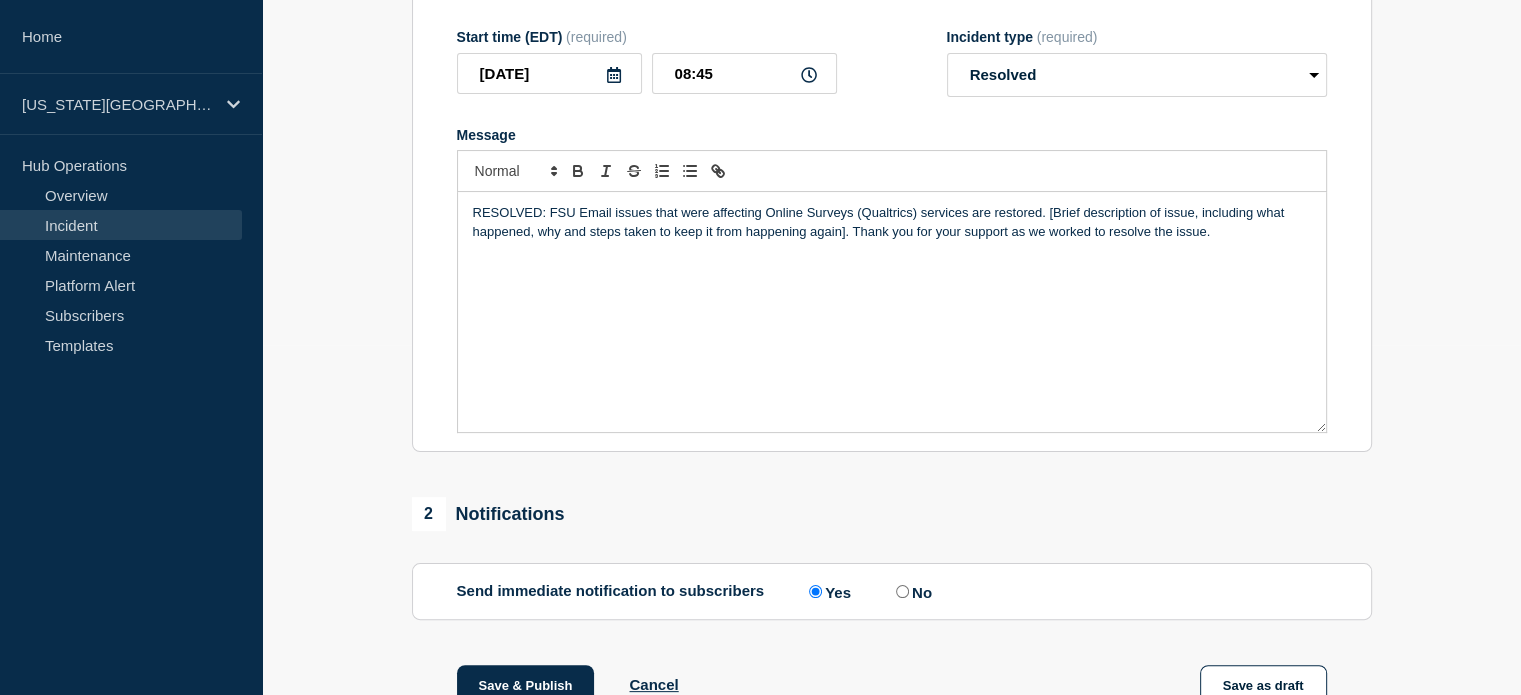 scroll, scrollTop: 300, scrollLeft: 0, axis: vertical 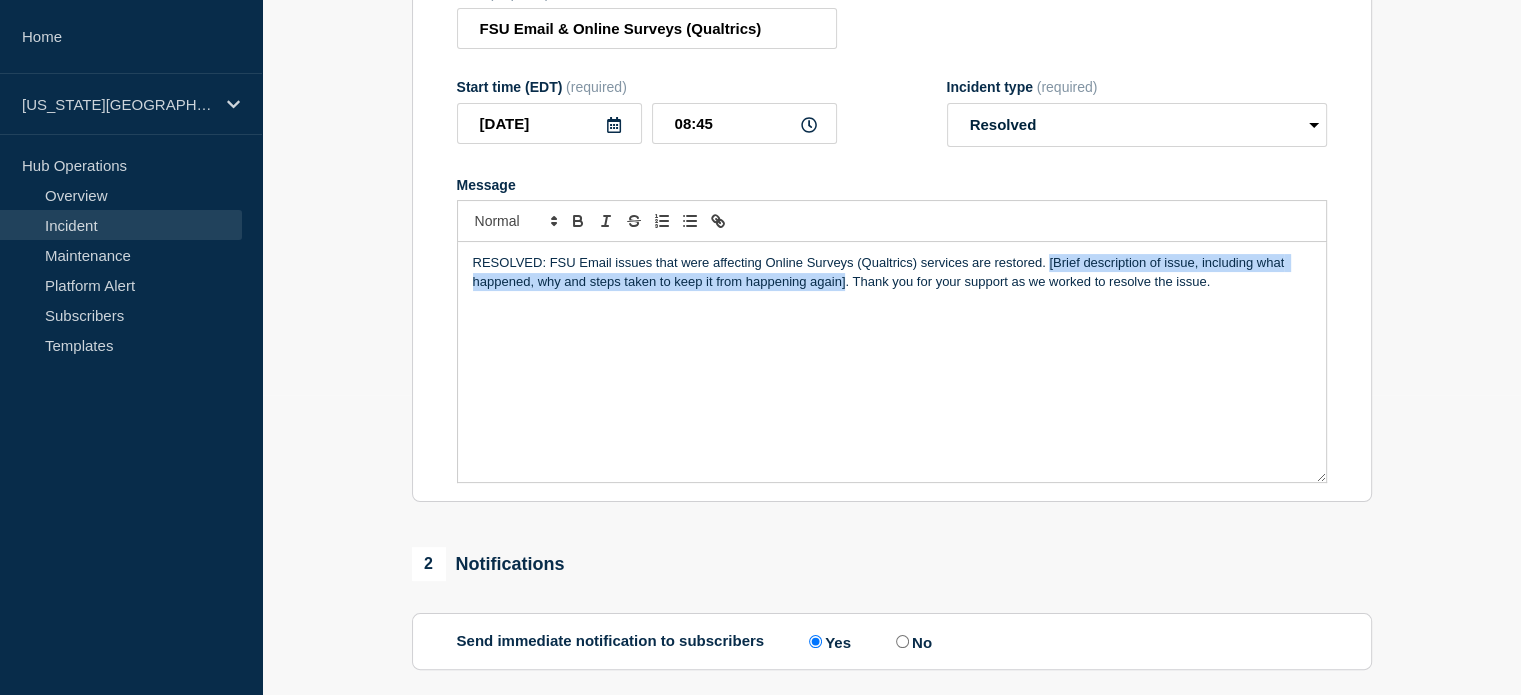drag, startPoint x: 1048, startPoint y: 274, endPoint x: 845, endPoint y: 297, distance: 204.2988 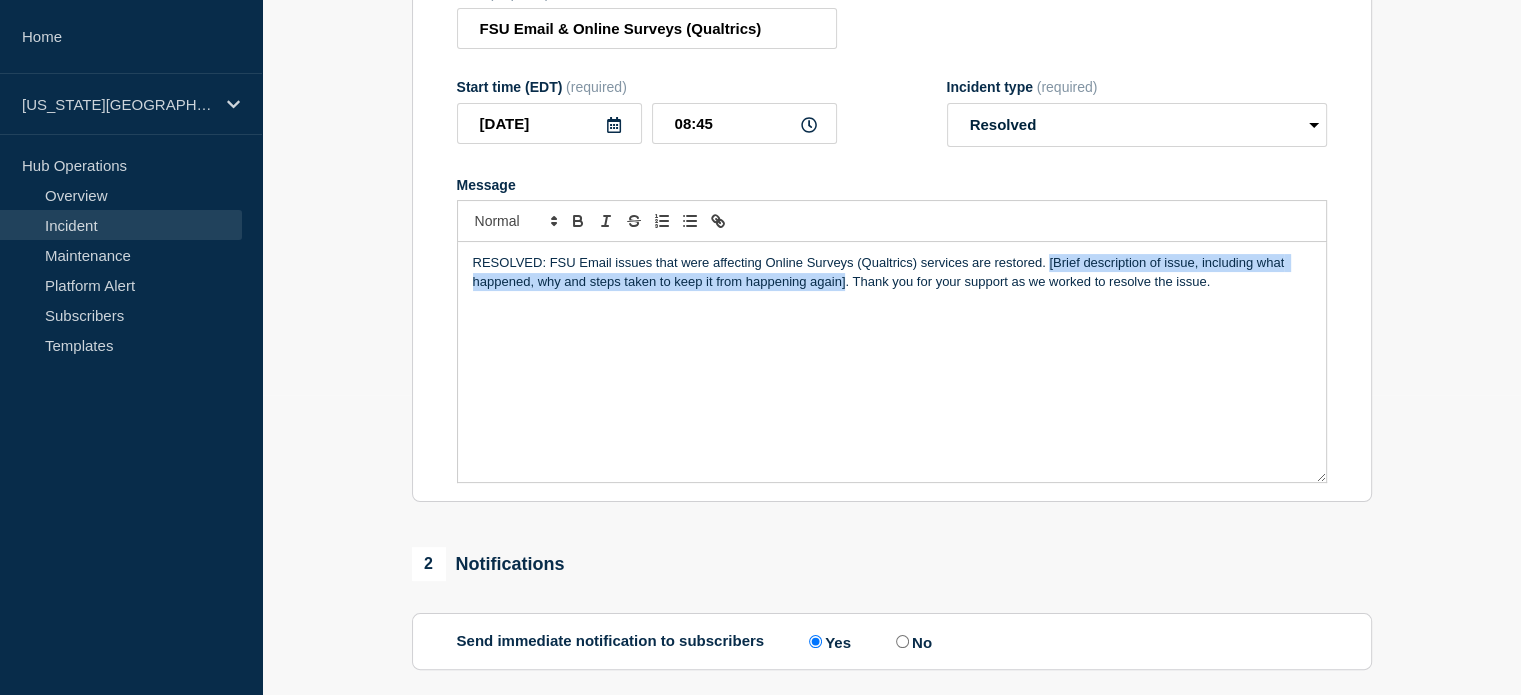 click on "RESOLVED: FSU Email issues that were affecting Online Surveys (Qualtrics) services are restored. [Brief description of issue, including what happened, why and steps taken to keep it from happening again]. Thank you for your support as we worked to resolve the issue." at bounding box center [892, 272] 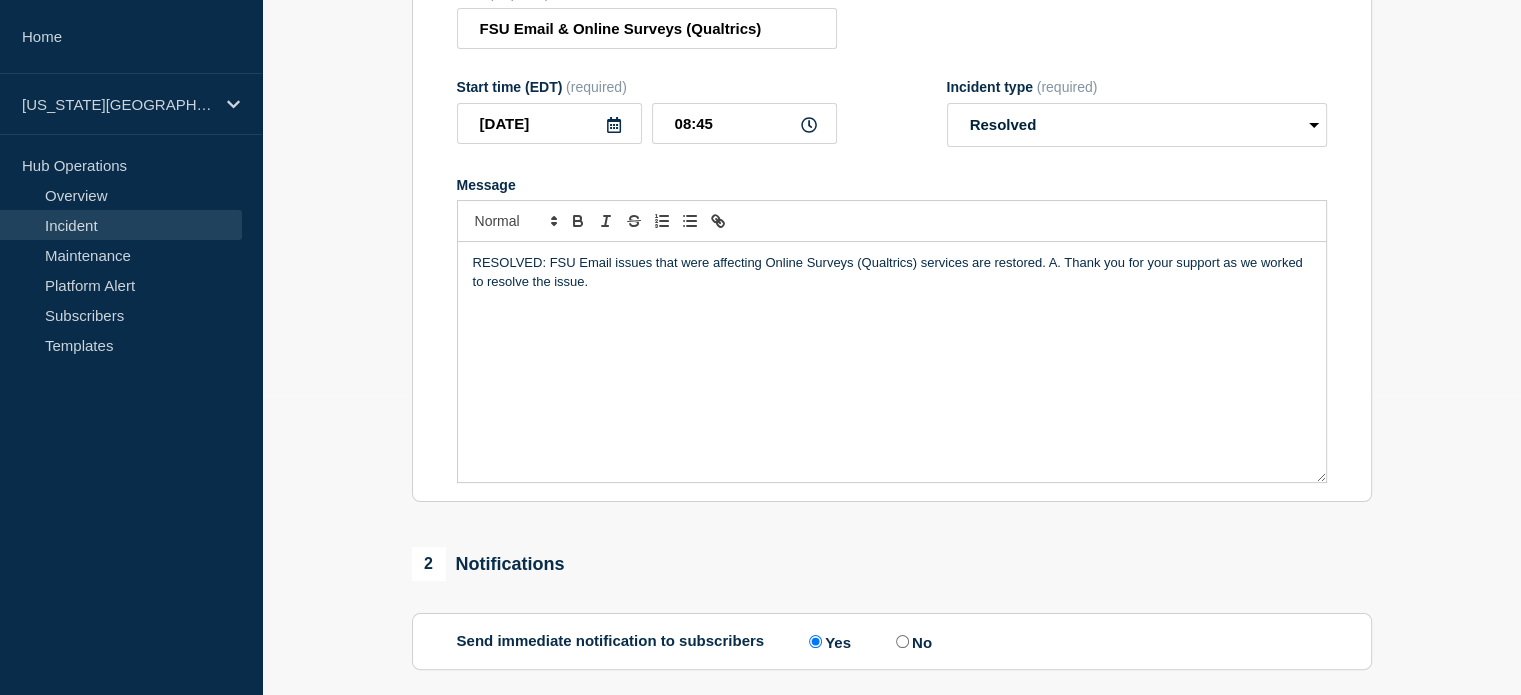 type 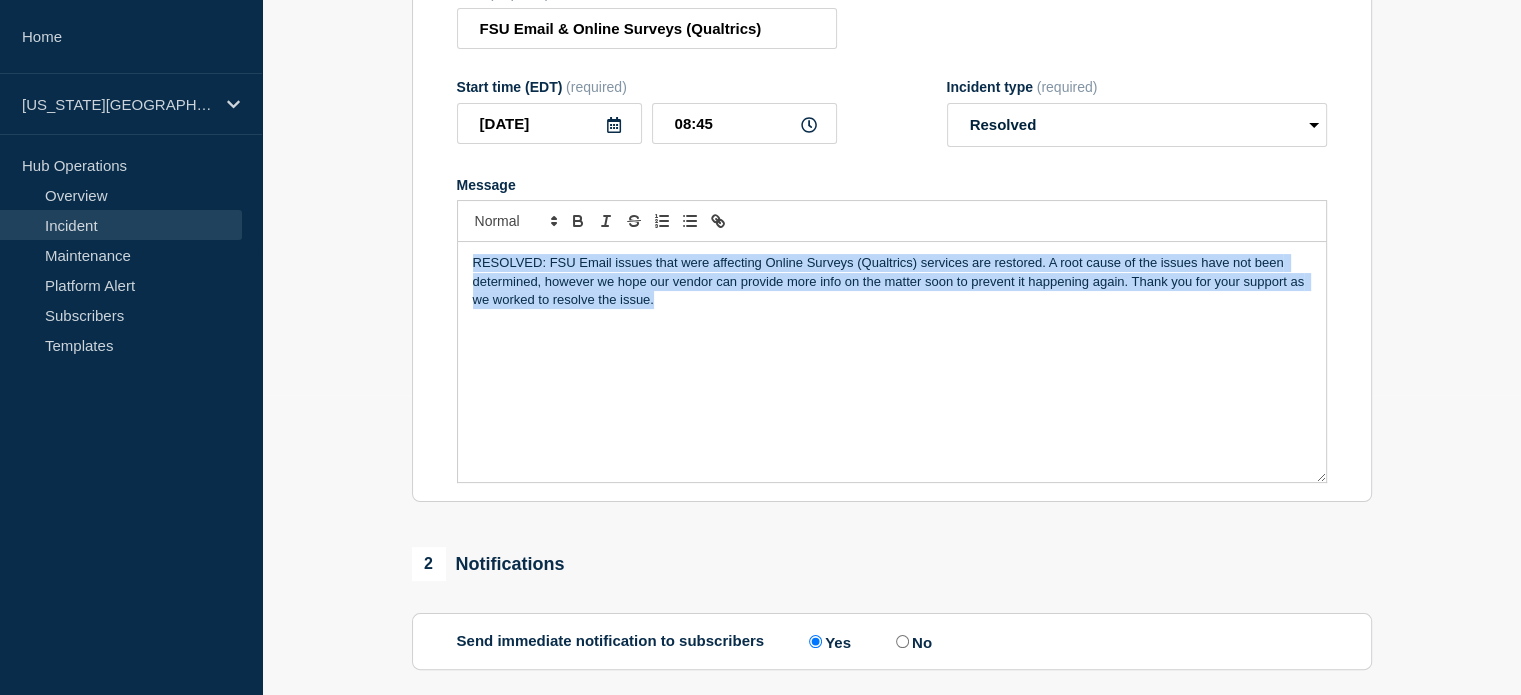 drag, startPoint x: 674, startPoint y: 312, endPoint x: 456, endPoint y: 277, distance: 220.79176 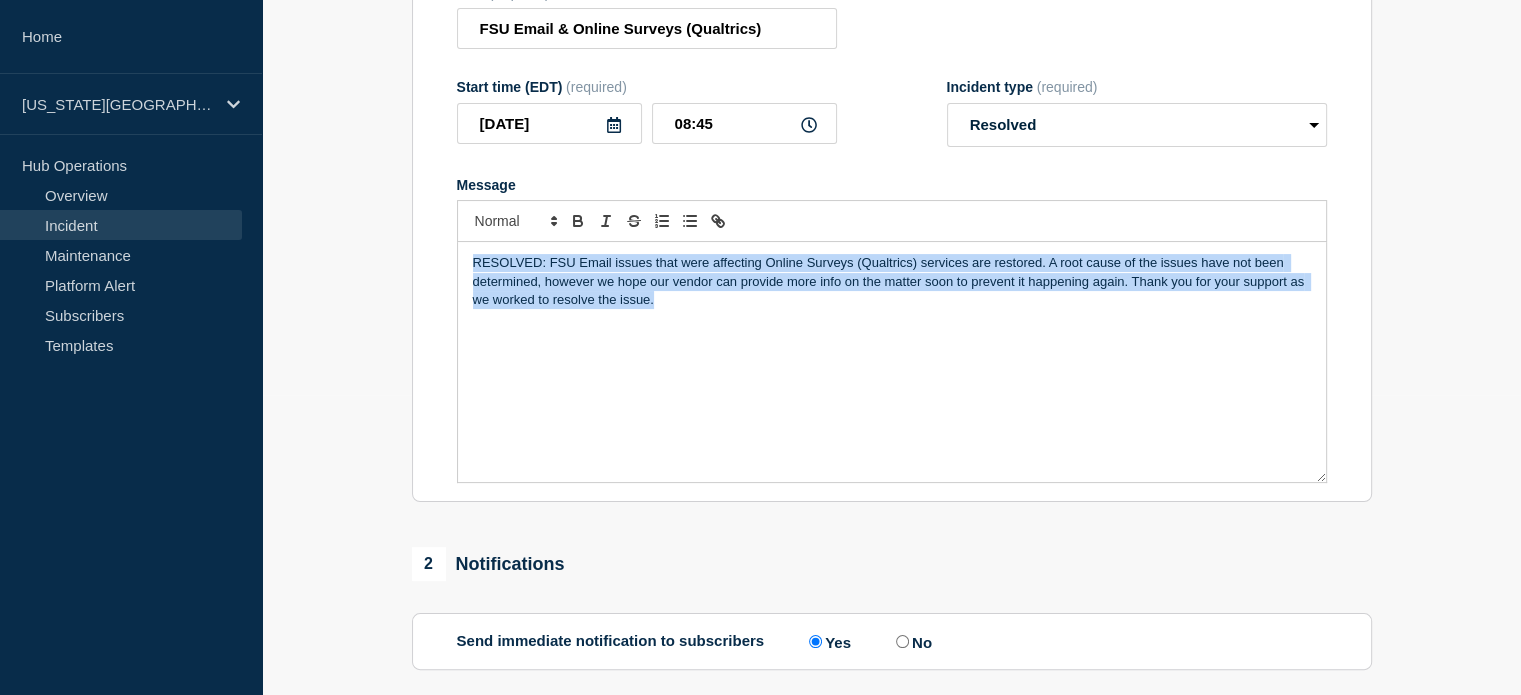 click on "RESOLVED: FSU Email issues that were affecting Online Surveys (Qualtrics) services are restored. A root cause of the issues have not been determined, however we hope our vendor can provide more info on the matter soon to prevent it happening again. Thank you for your support as we worked to resolve the issue." at bounding box center (892, 362) 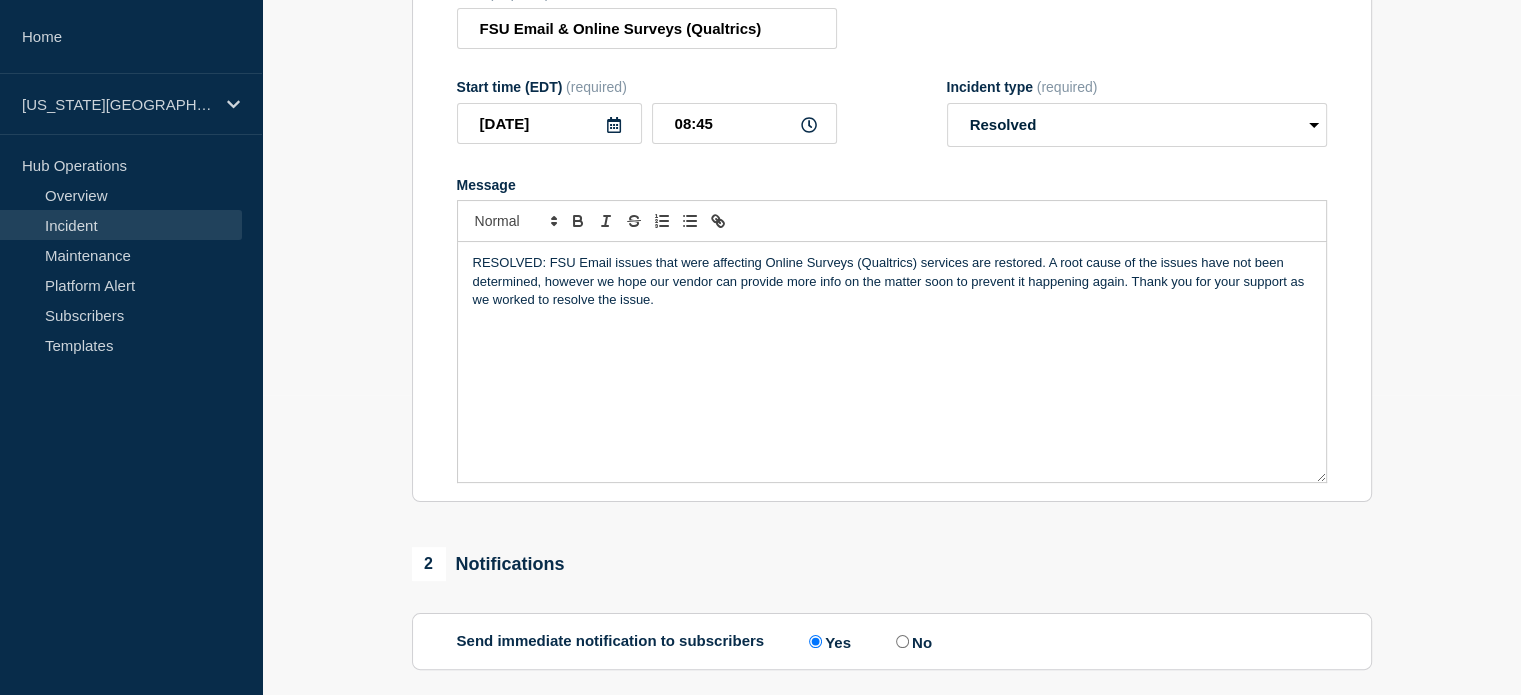 scroll, scrollTop: 0, scrollLeft: 0, axis: both 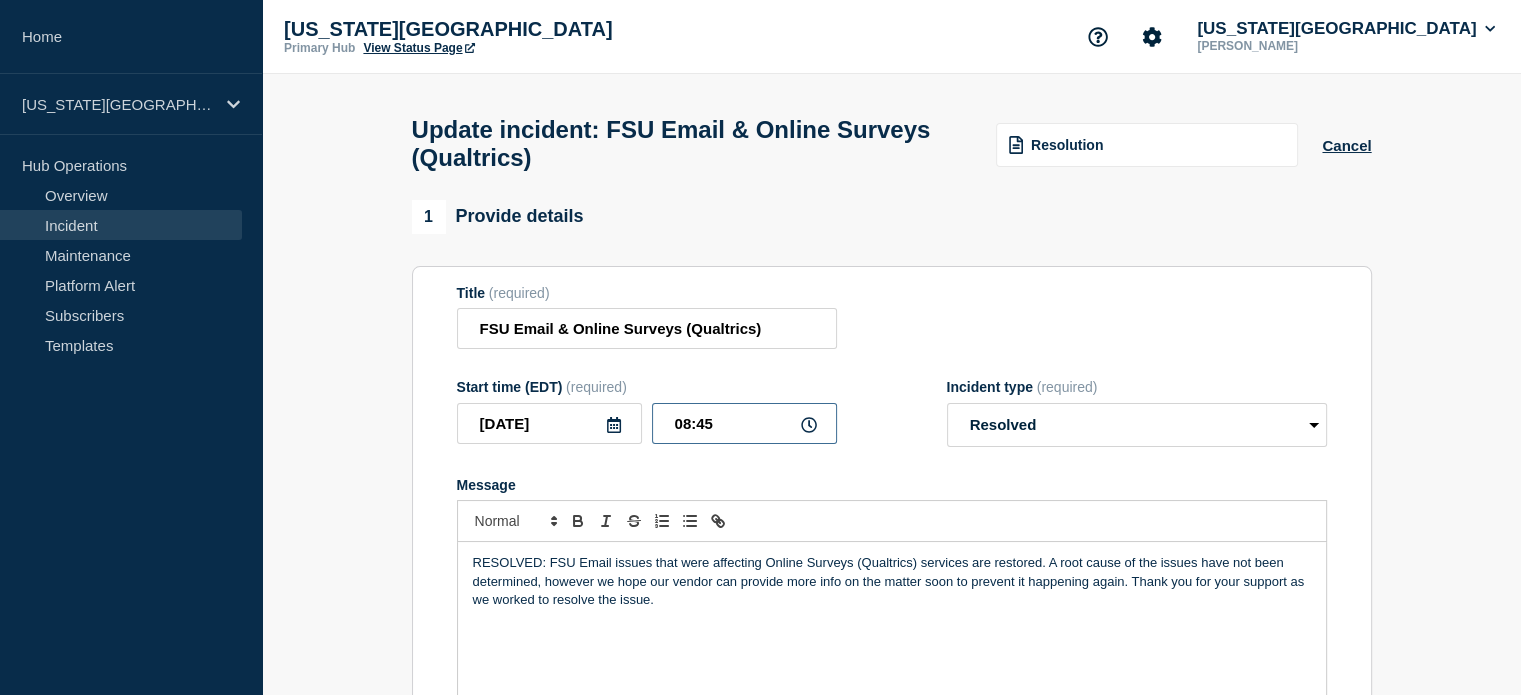 drag, startPoint x: 719, startPoint y: 435, endPoint x: 699, endPoint y: 451, distance: 25.612497 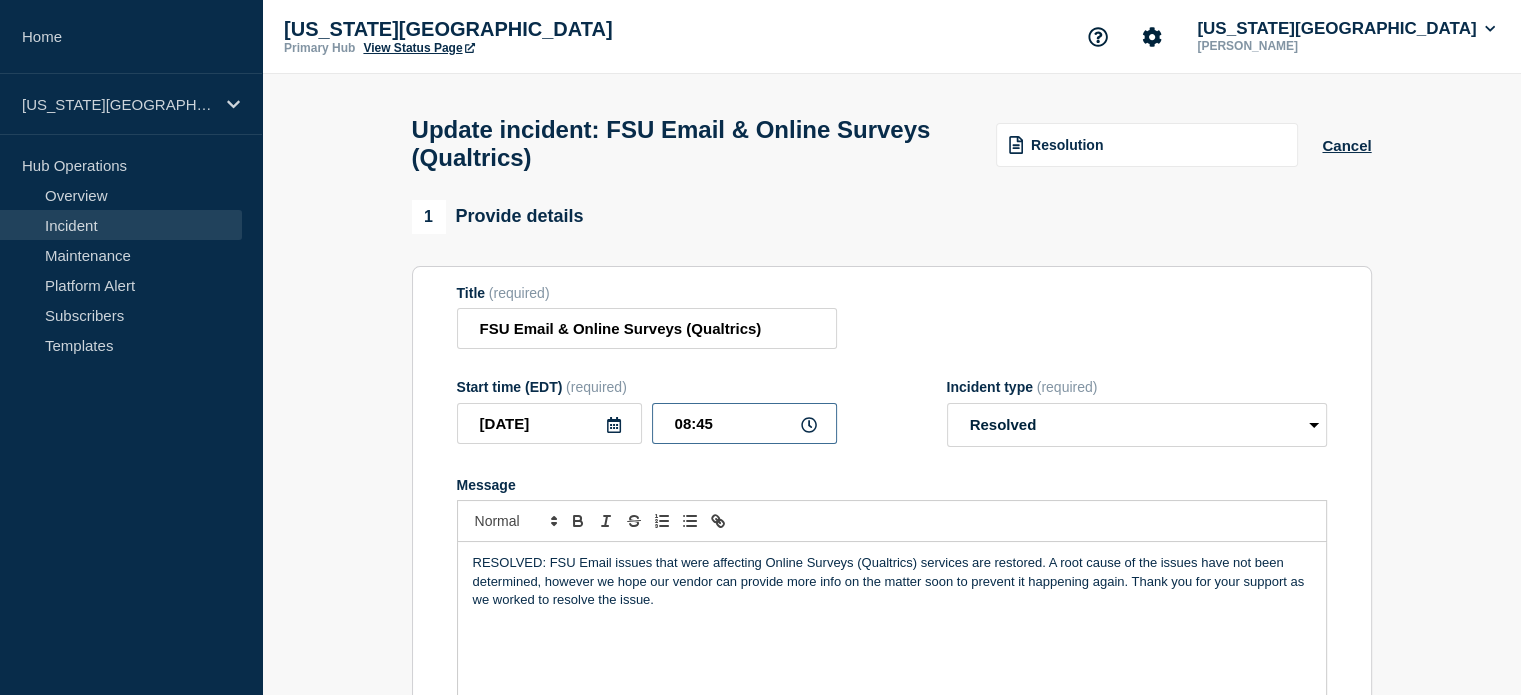 click on "08:45" at bounding box center (744, 423) 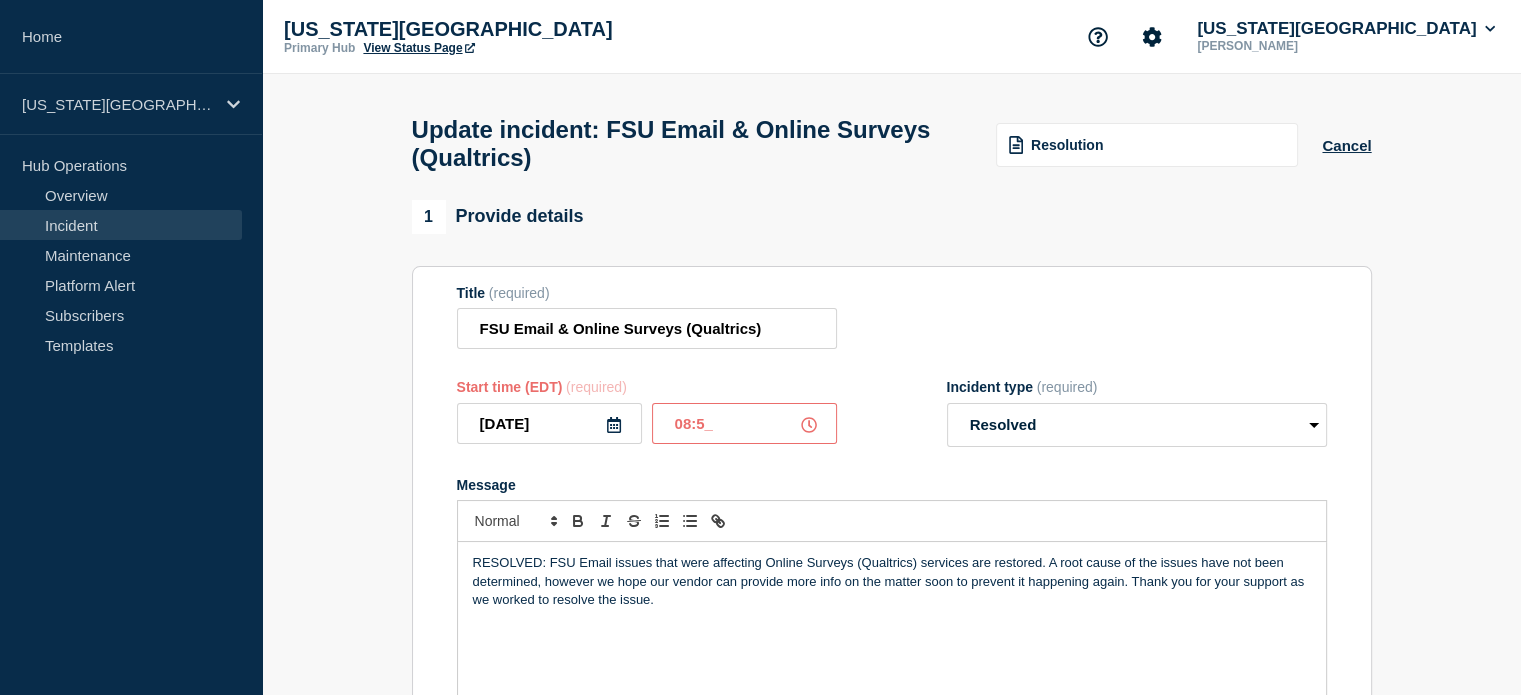 type on "08:55" 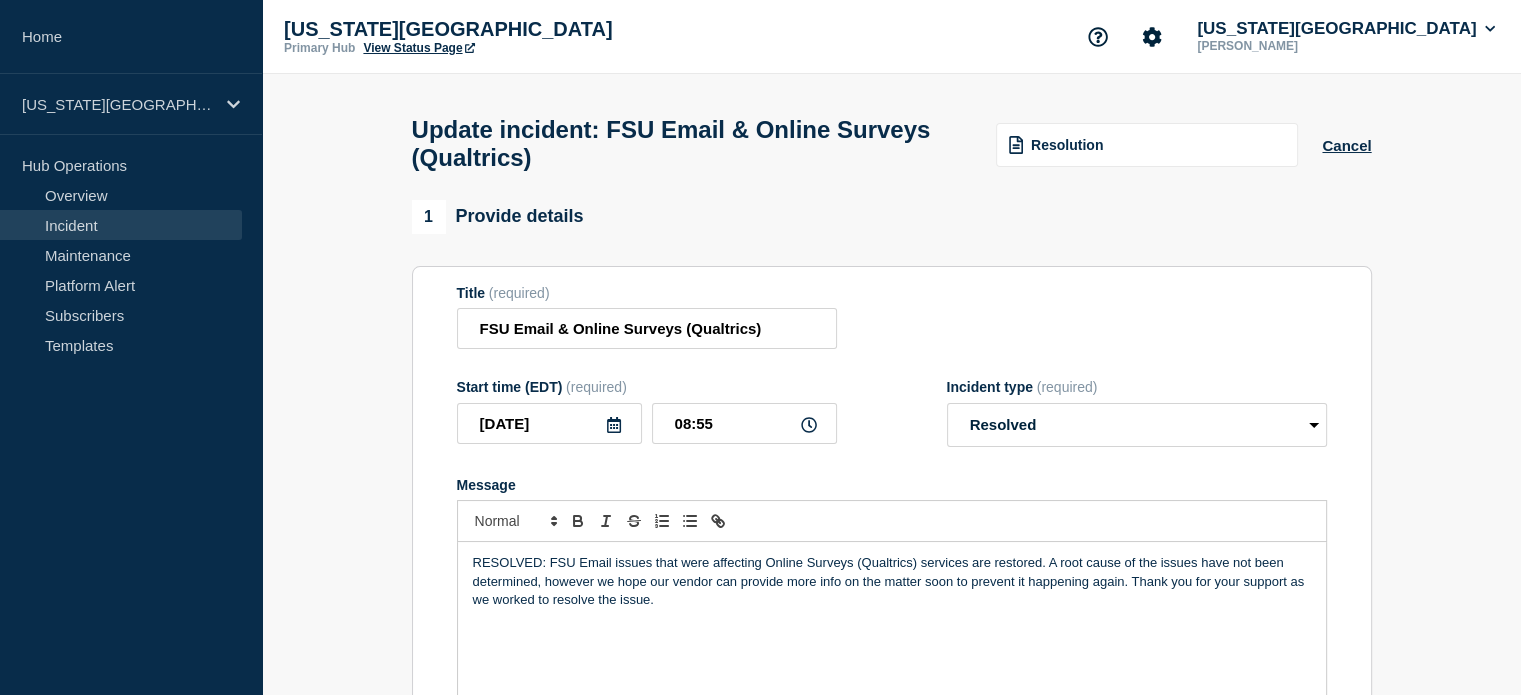 click on "RESOLVED: FSU Email issues that were affecting Online Surveys (Qualtrics) services are restored. A root cause of the issues have not been determined, however we hope our vendor can provide more info on the matter soon to prevent it happening again. Thank you for your support as we worked to resolve the issue." at bounding box center (892, 581) 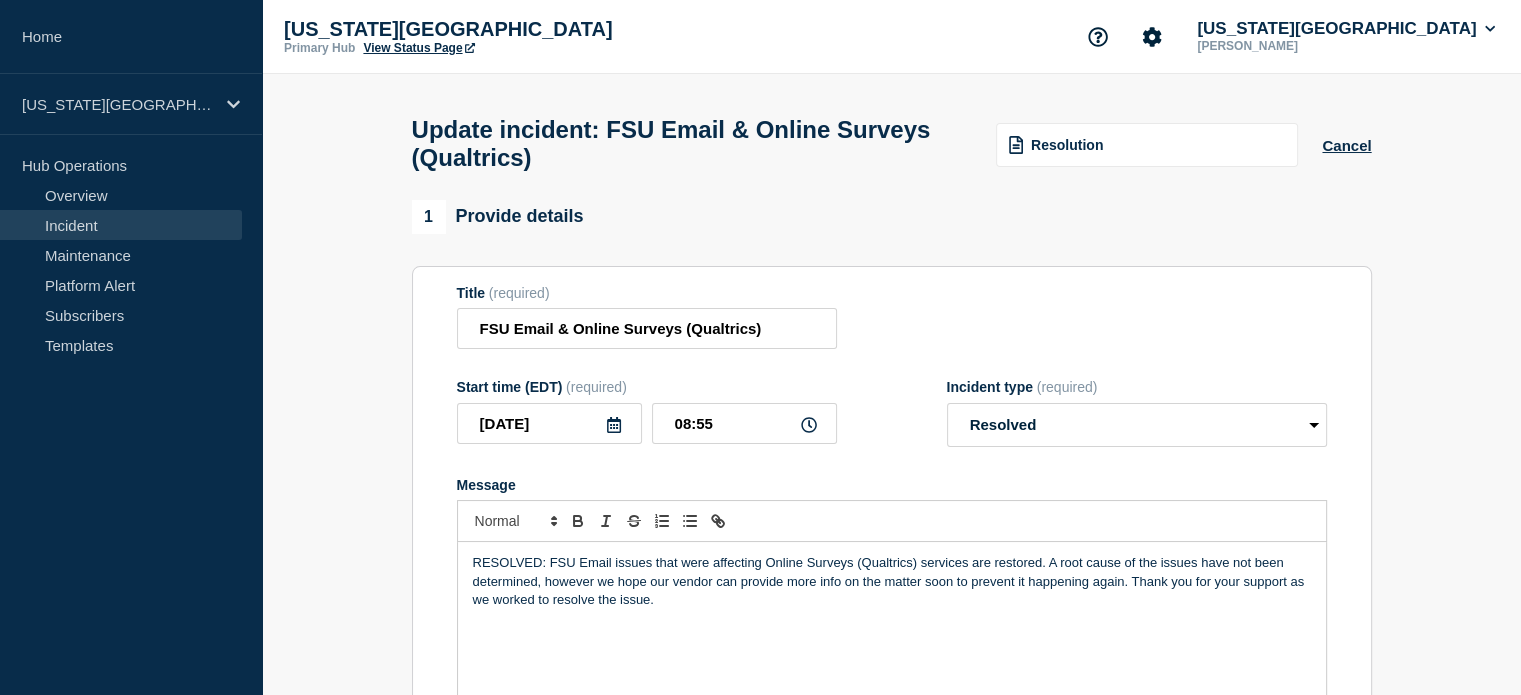 scroll, scrollTop: 275, scrollLeft: 0, axis: vertical 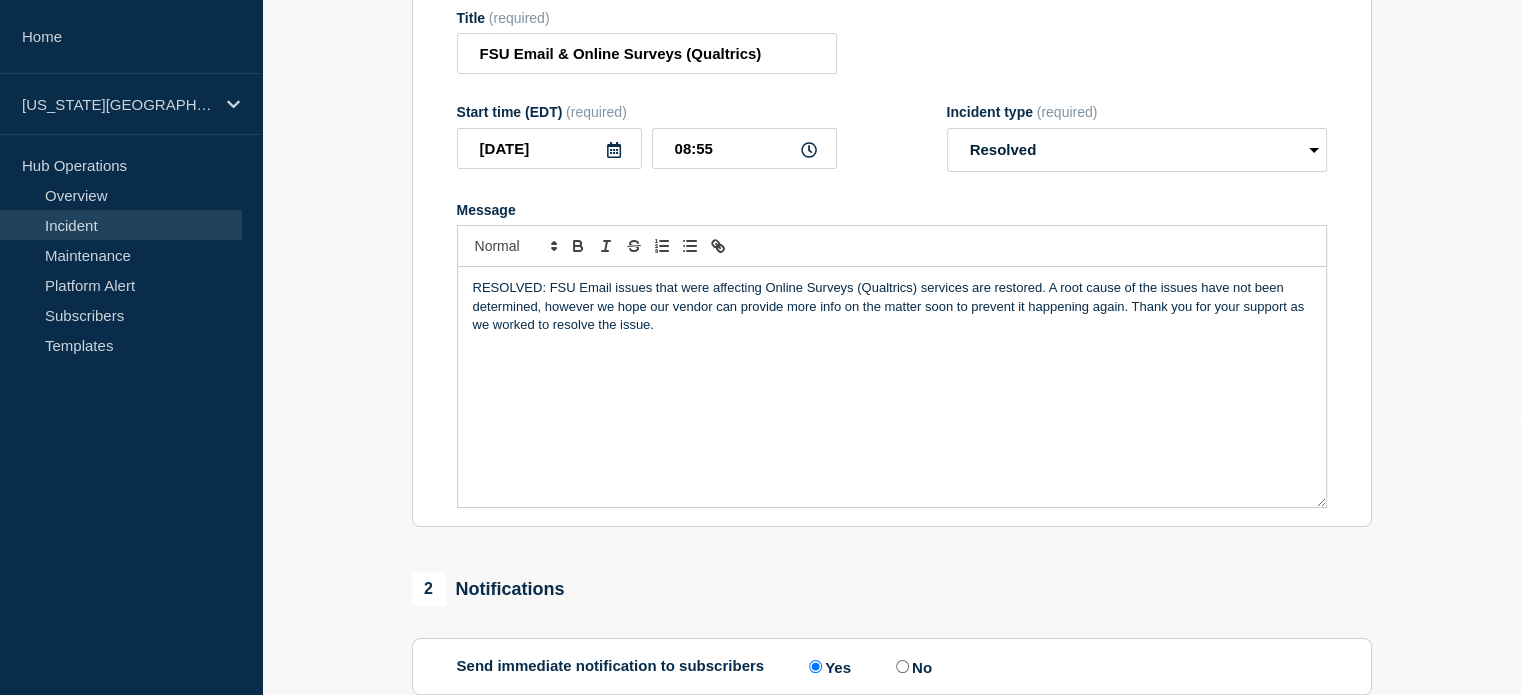click on "RESOLVED: FSU Email issues that were affecting Online Surveys (Qualtrics) services are restored. A root cause of the issues have not been determined, however we hope our vendor can provide more info on the matter soon to prevent it happening again. Thank you for your support as we worked to resolve the issue." at bounding box center (892, 306) 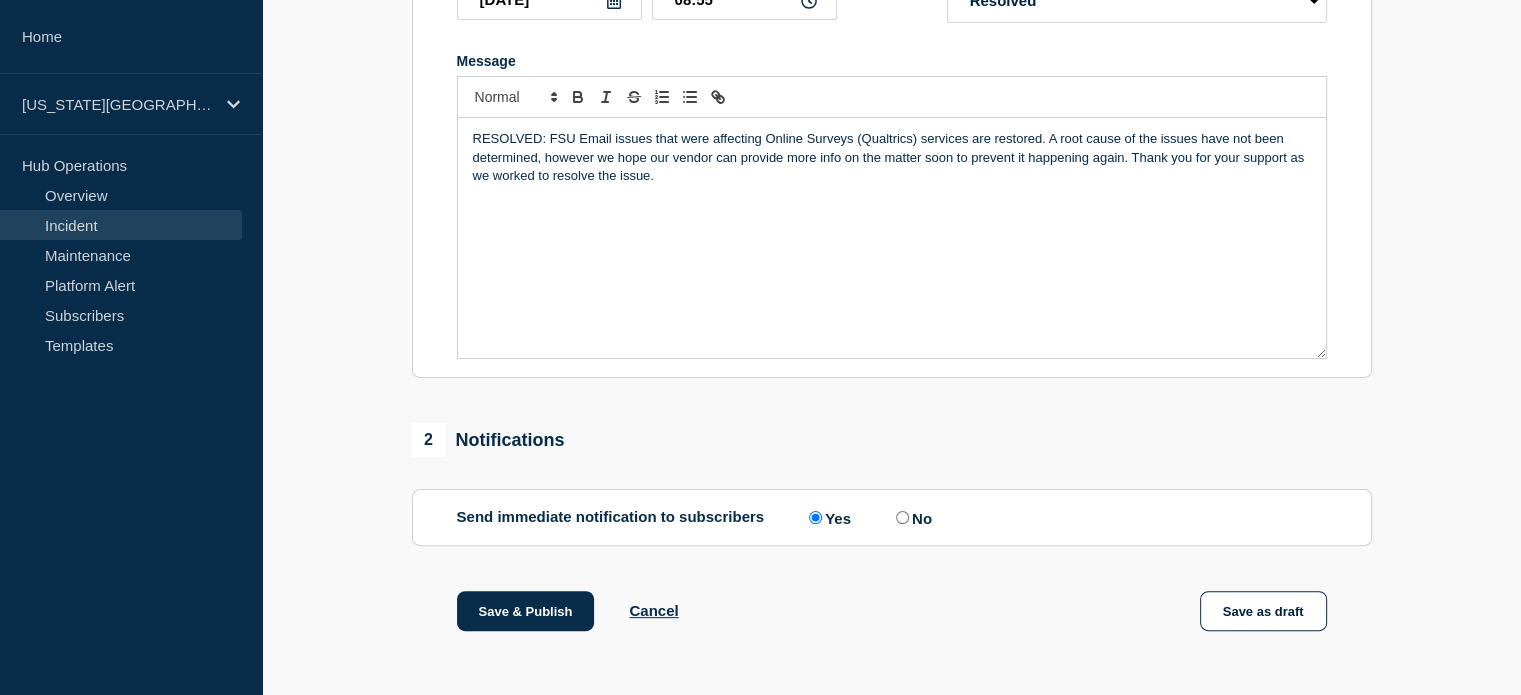 scroll, scrollTop: 475, scrollLeft: 0, axis: vertical 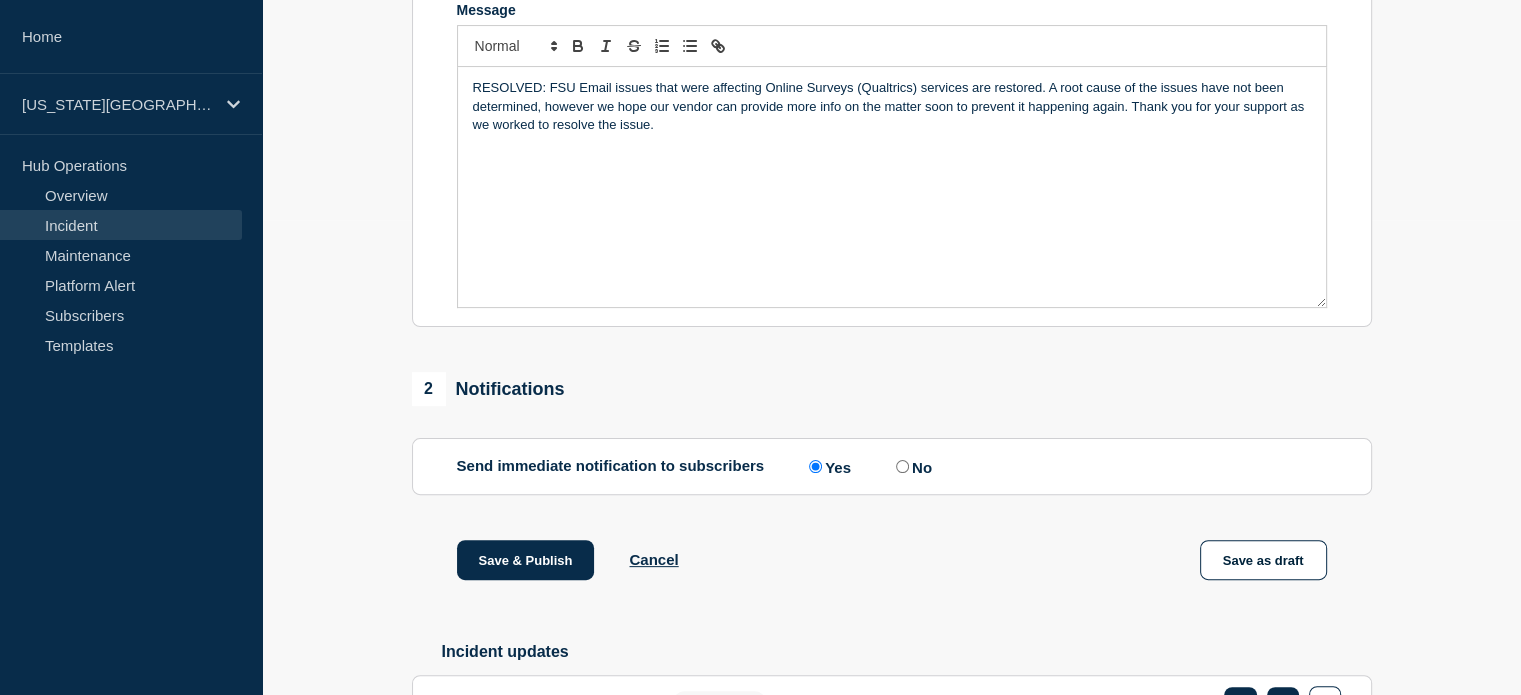 click on "No" 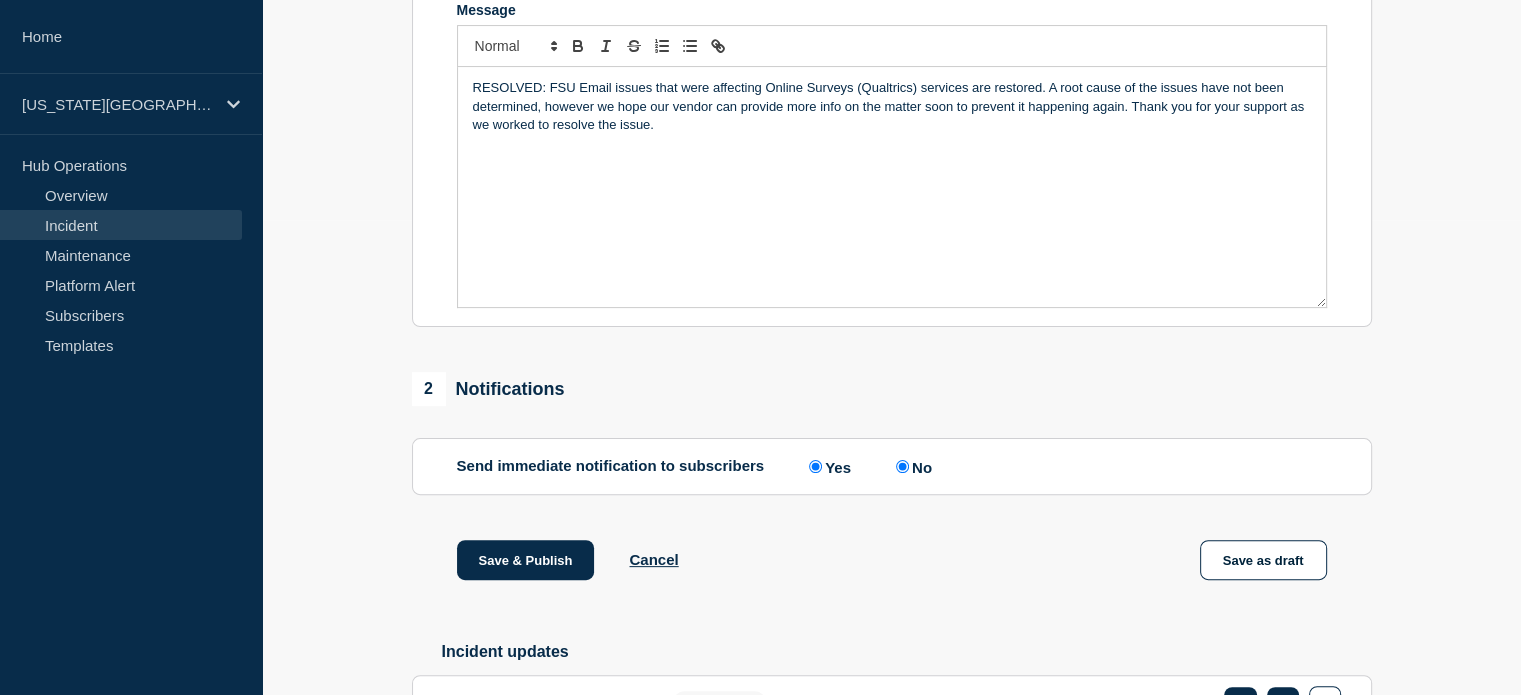 radio on "false" 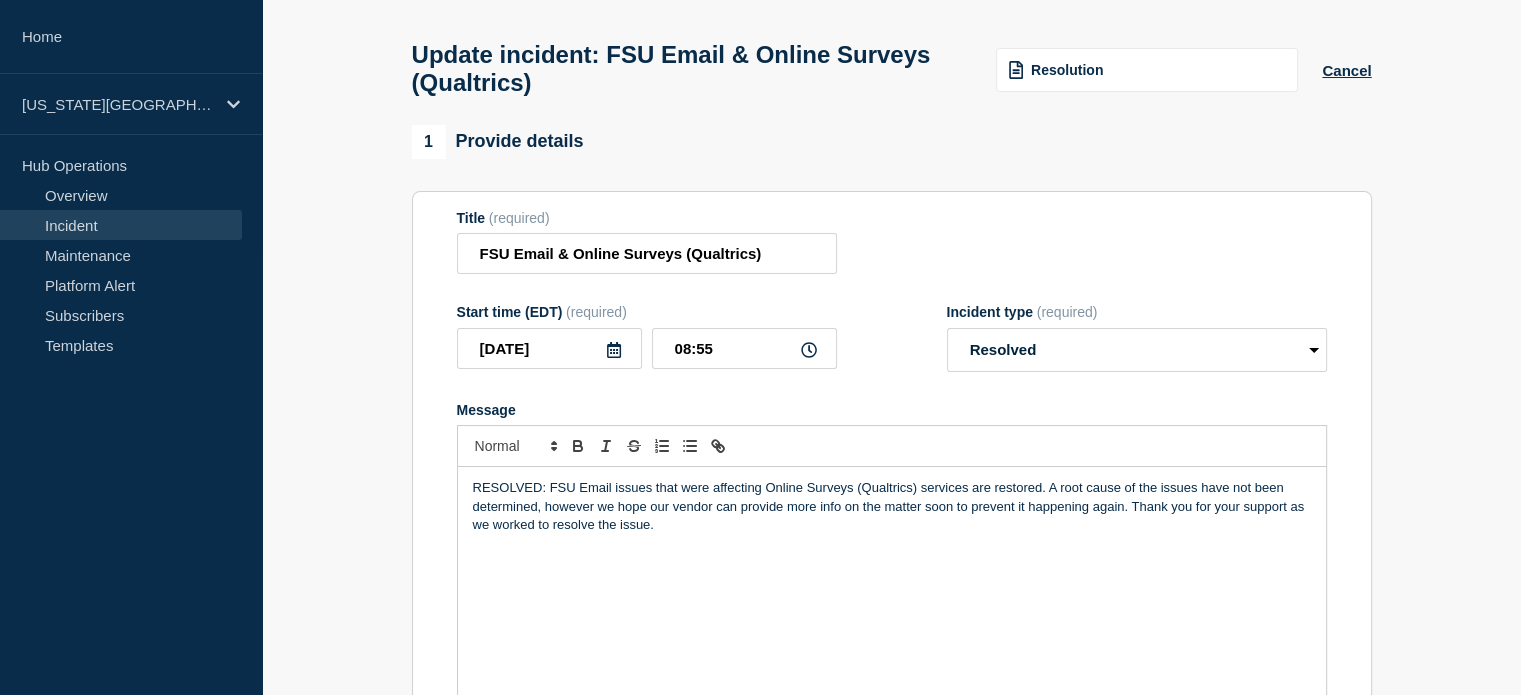 scroll, scrollTop: 475, scrollLeft: 0, axis: vertical 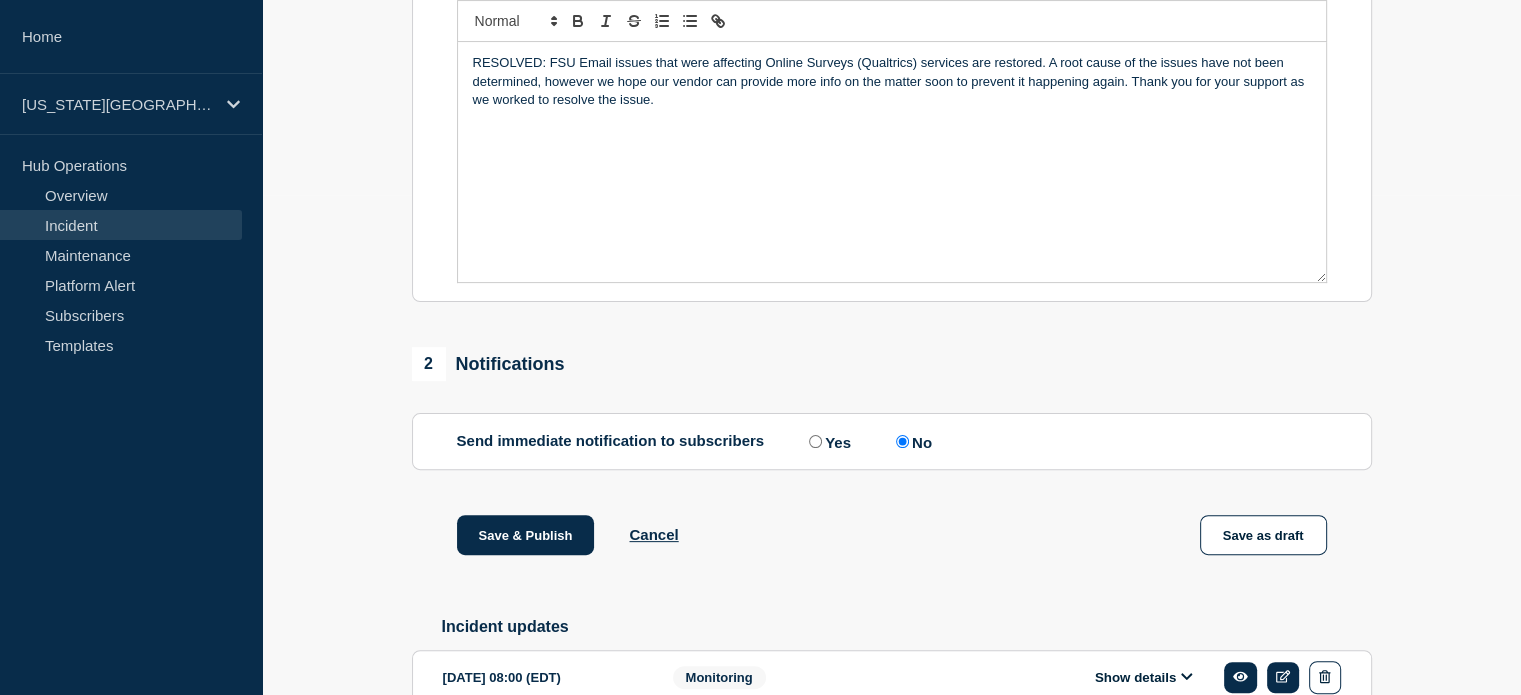 click on "No" 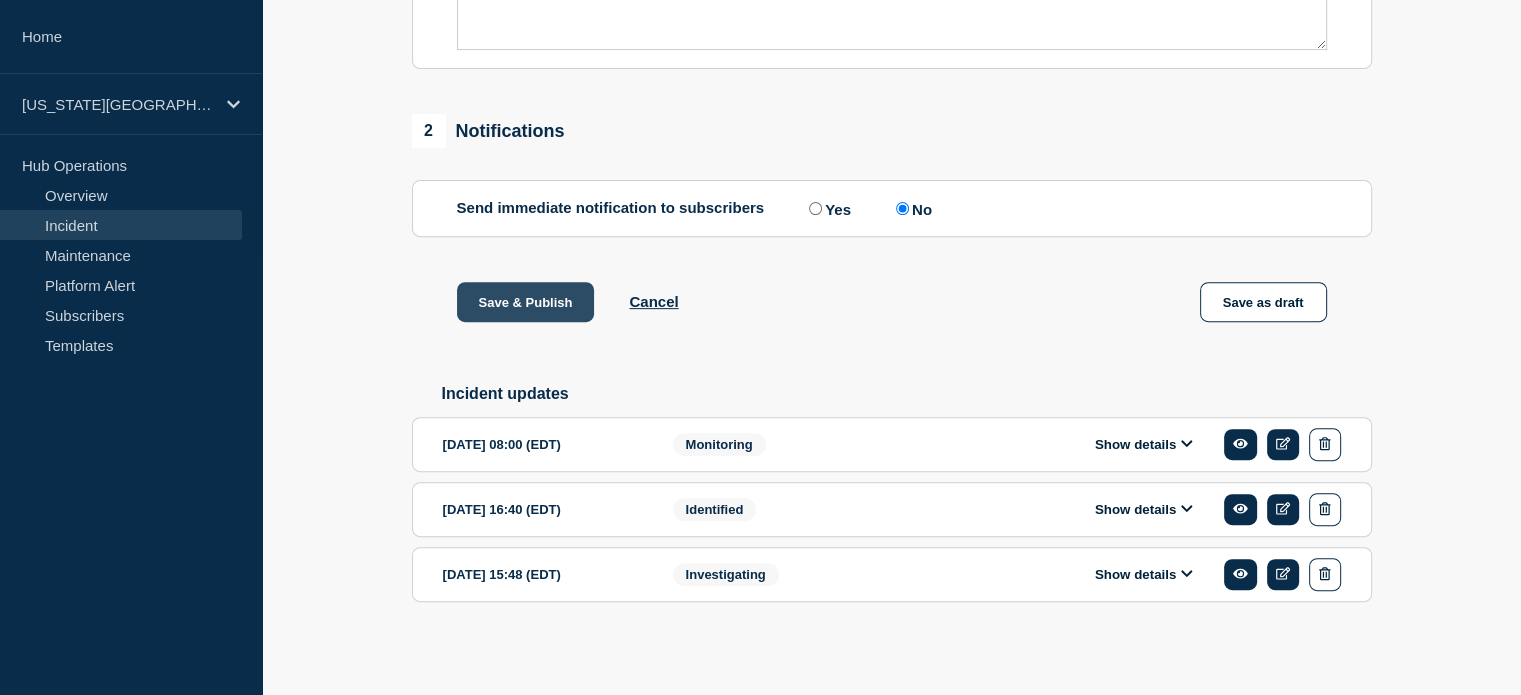 click on "Save & Publish" at bounding box center [526, 302] 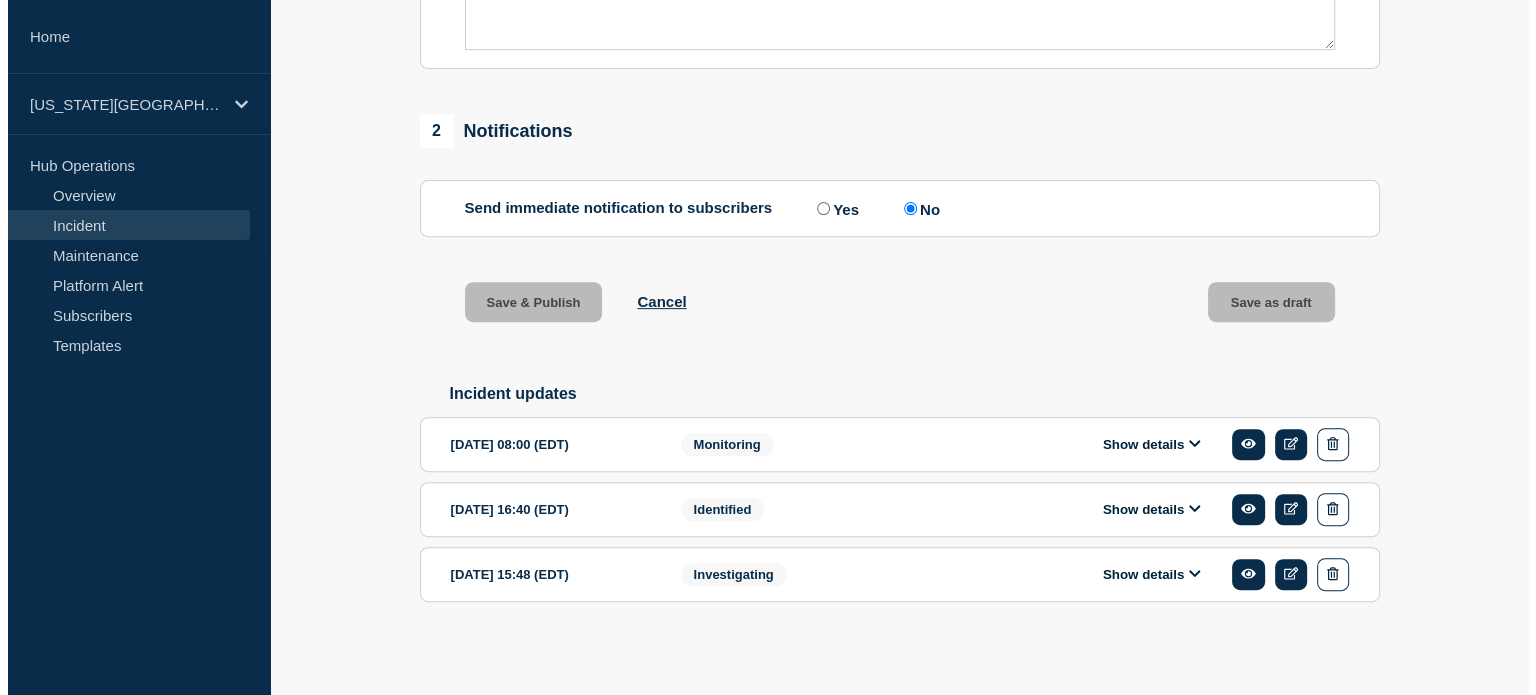 scroll, scrollTop: 0, scrollLeft: 0, axis: both 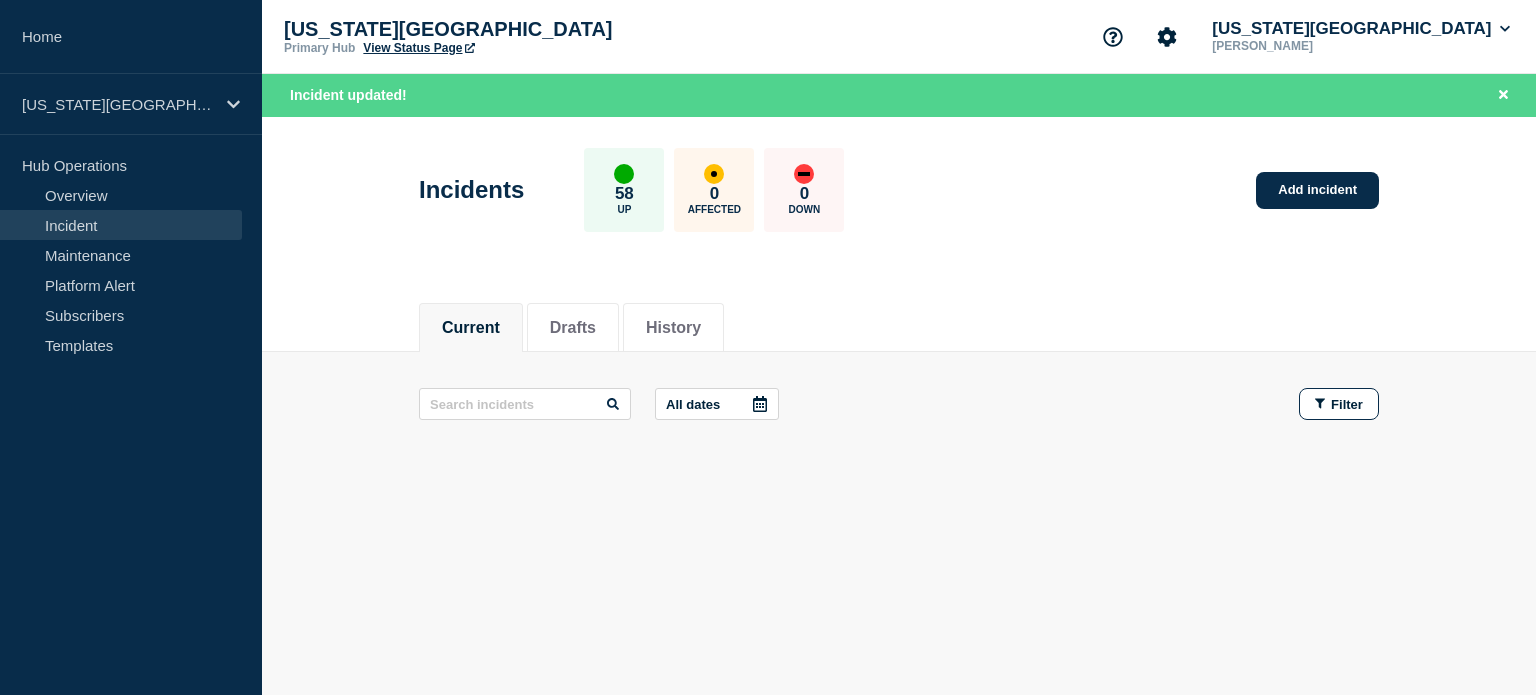 click on "View Status Page" at bounding box center [418, 48] 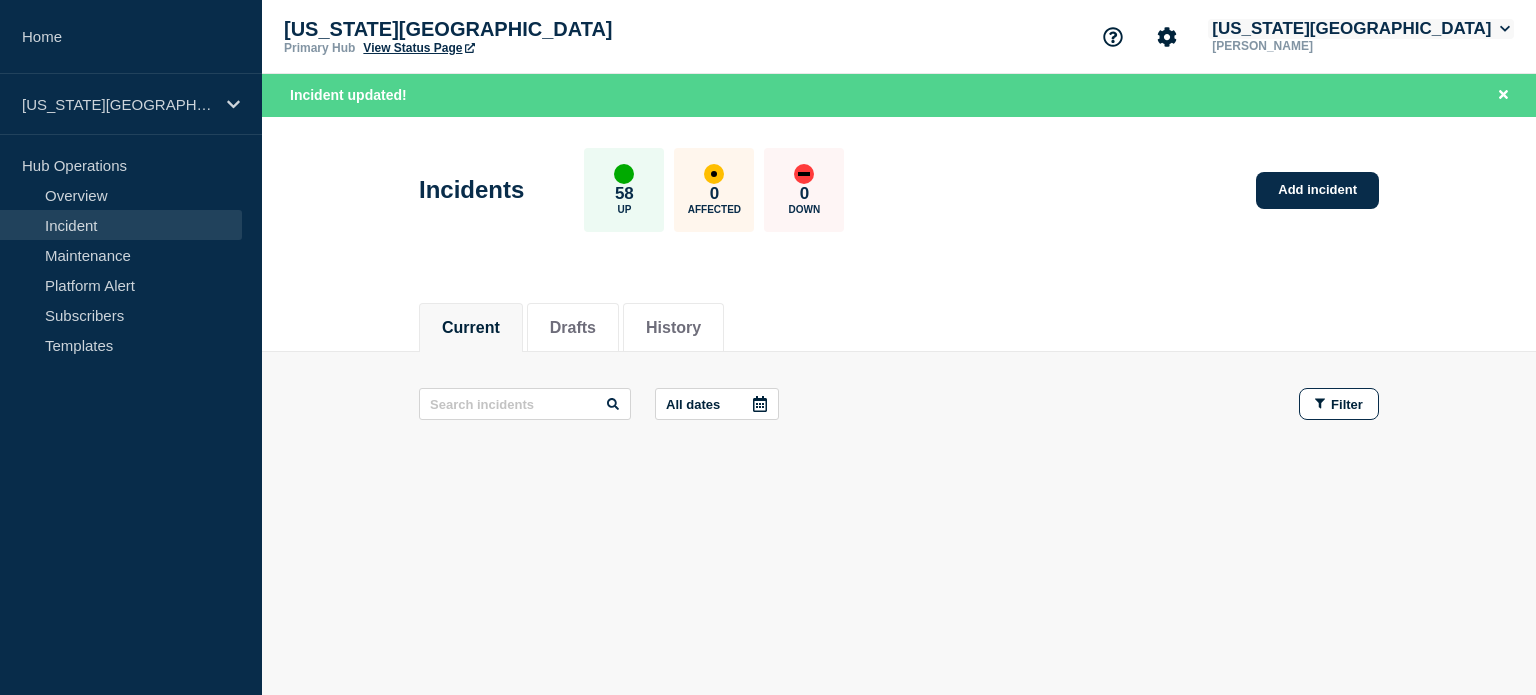 click on "Florida State University" 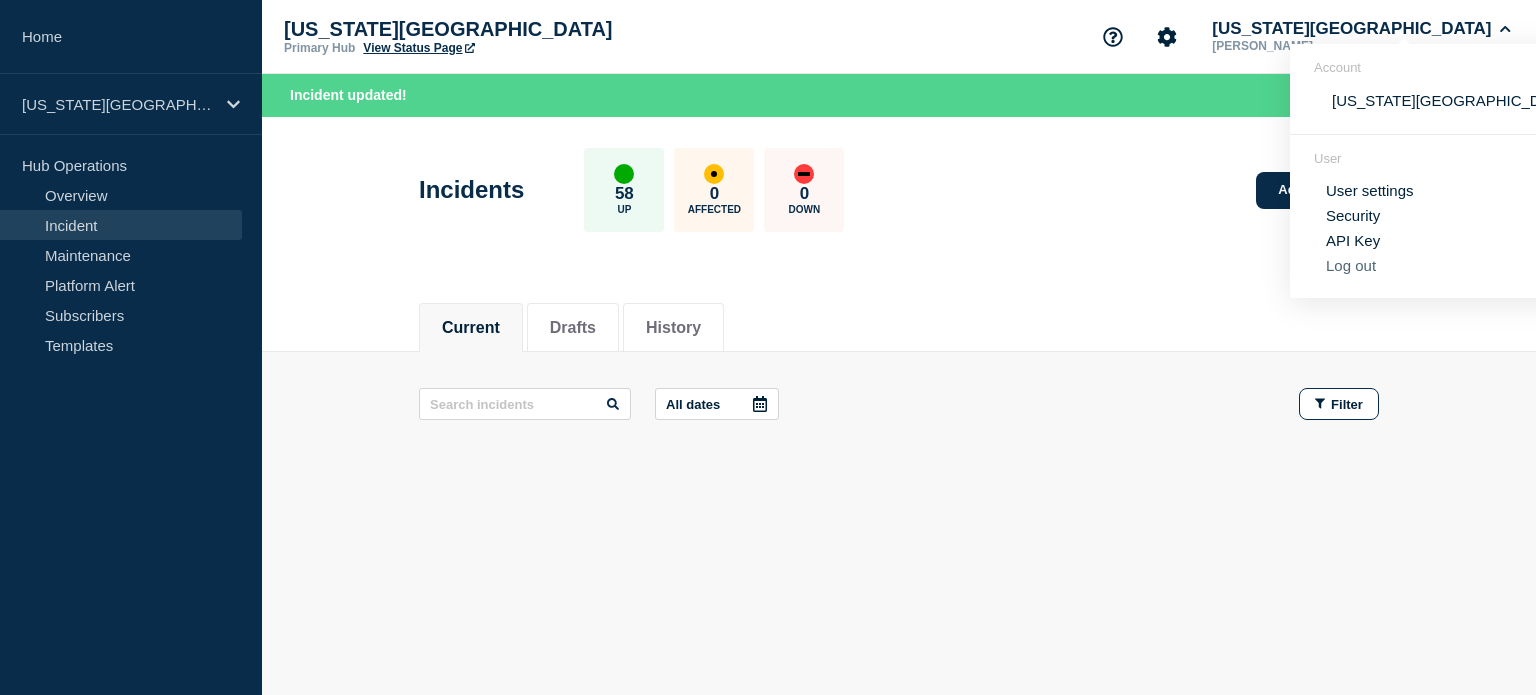 click on "Log out" at bounding box center [1351, 265] 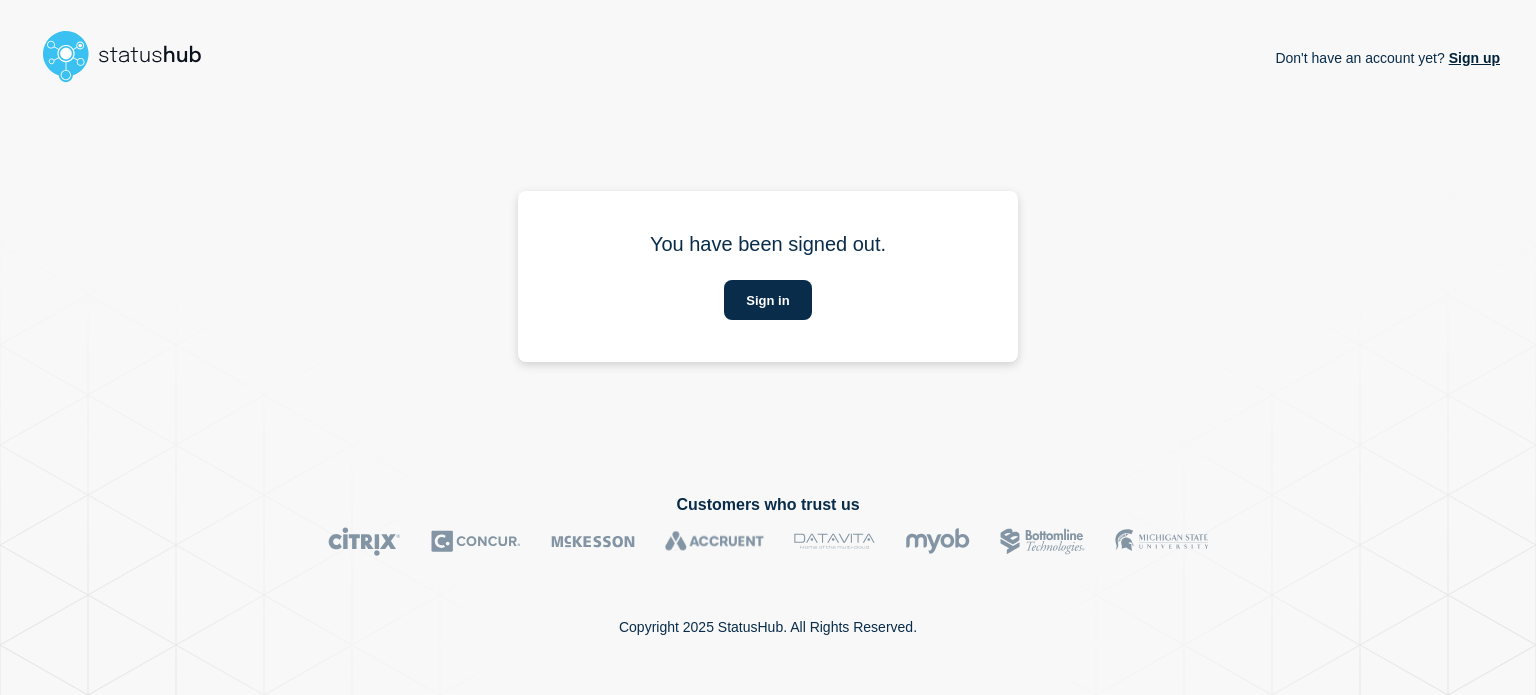 scroll, scrollTop: 0, scrollLeft: 0, axis: both 